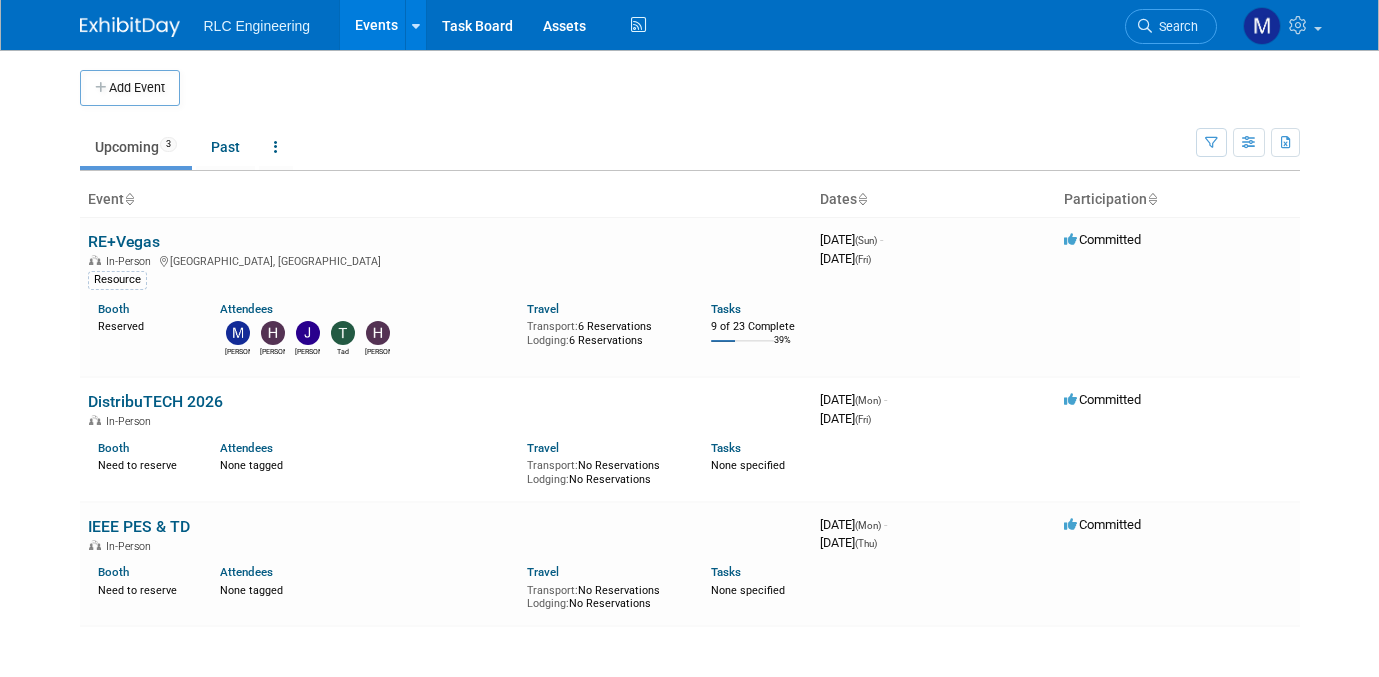 scroll, scrollTop: 0, scrollLeft: 0, axis: both 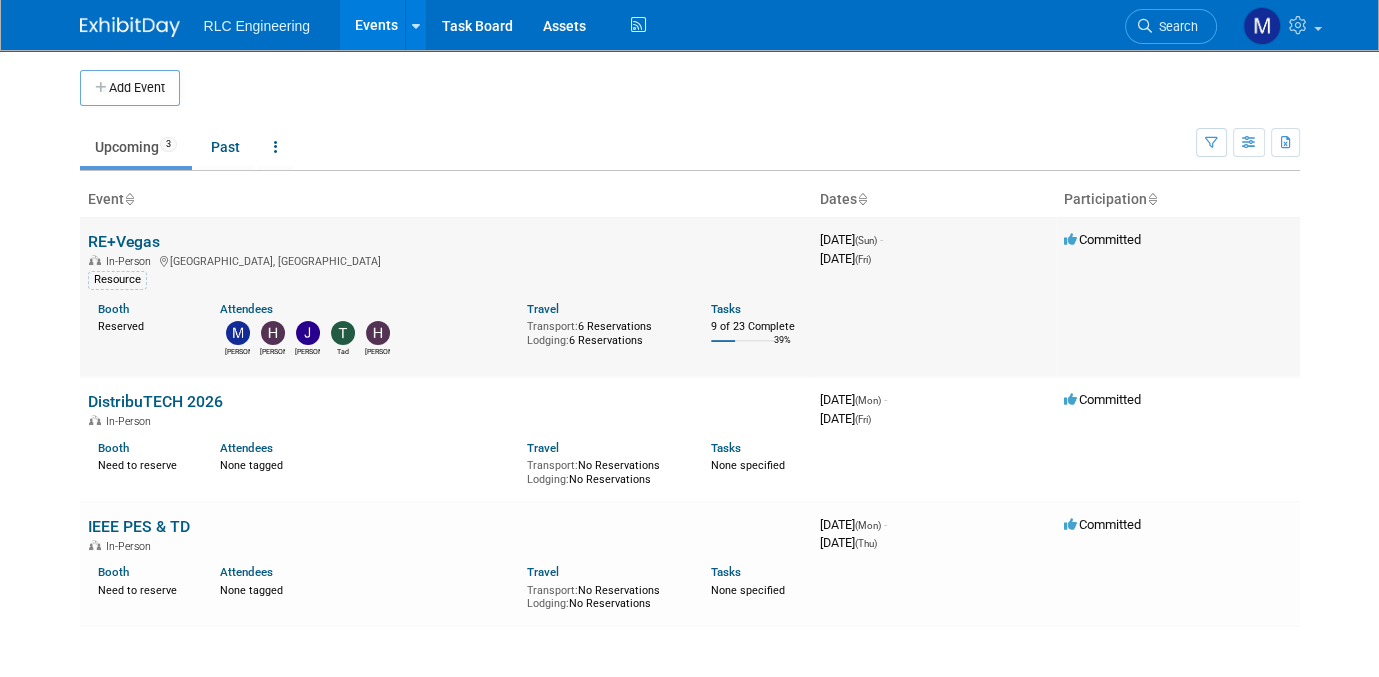 click on "RE+Vegas" at bounding box center (124, 241) 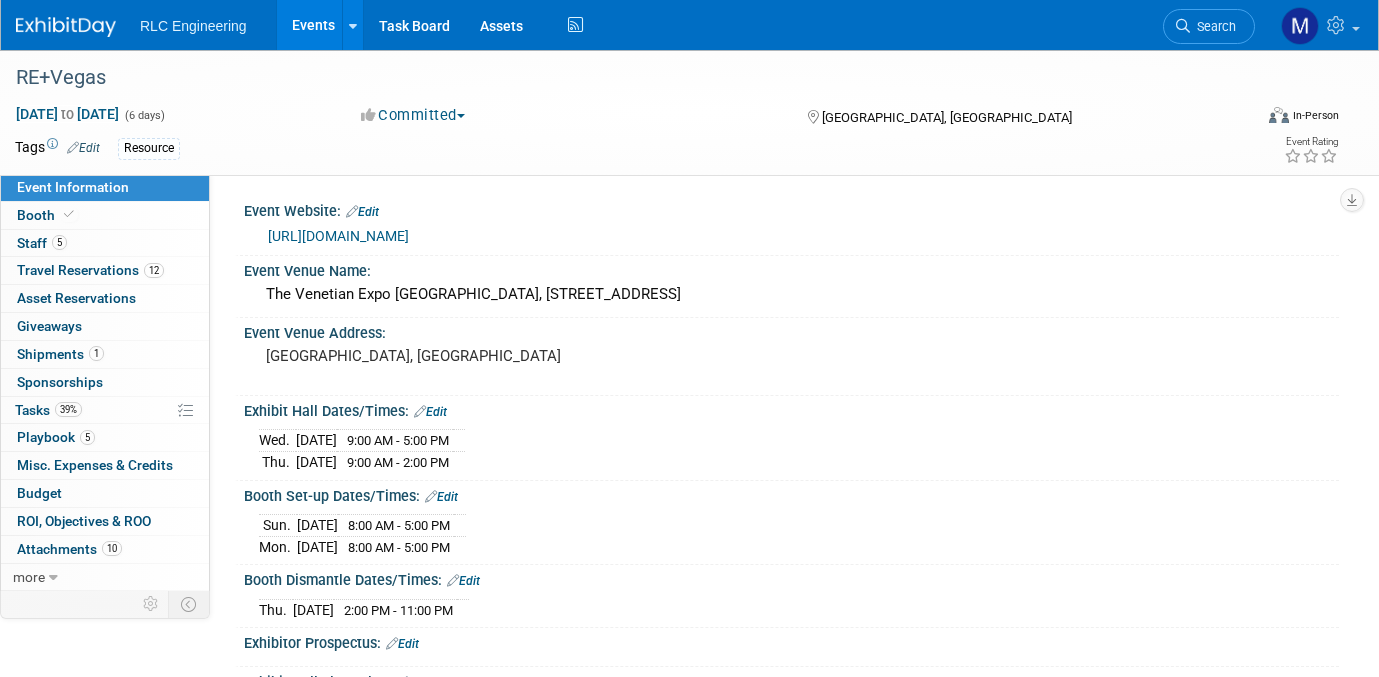 scroll, scrollTop: 0, scrollLeft: 0, axis: both 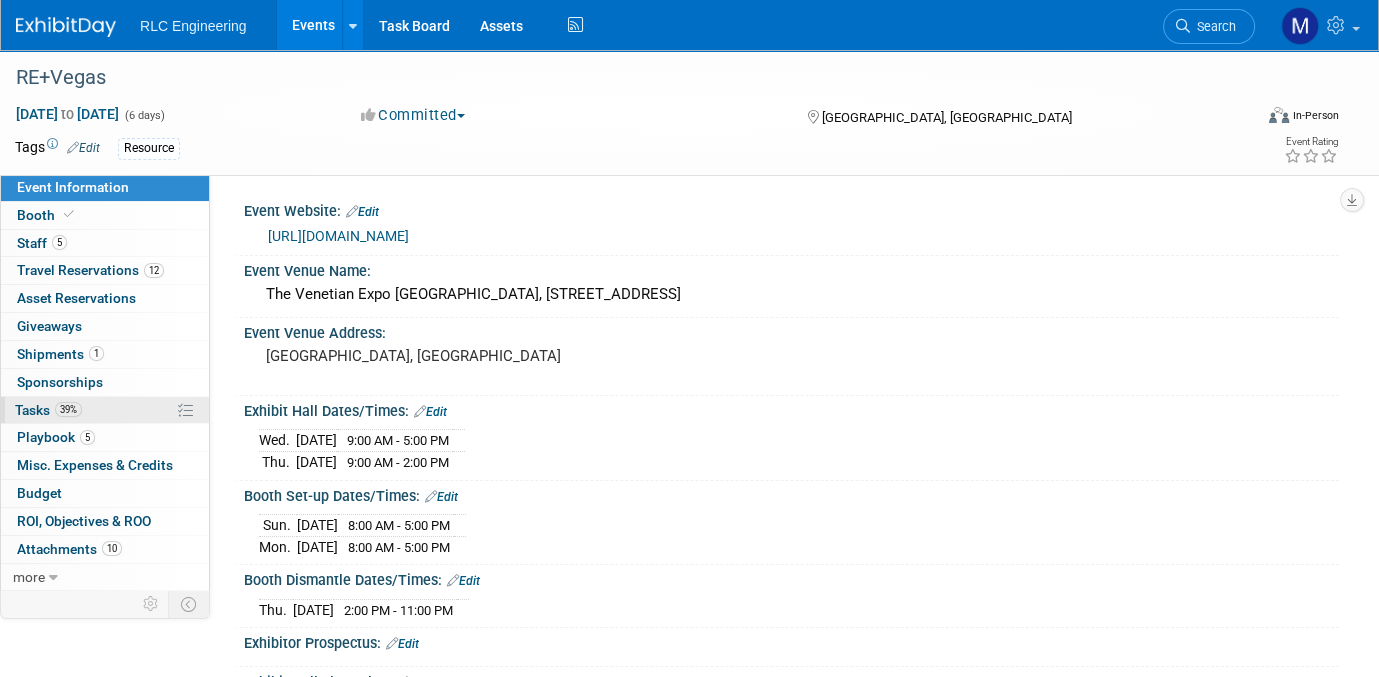 click on "39%
Tasks 39%" at bounding box center (105, 410) 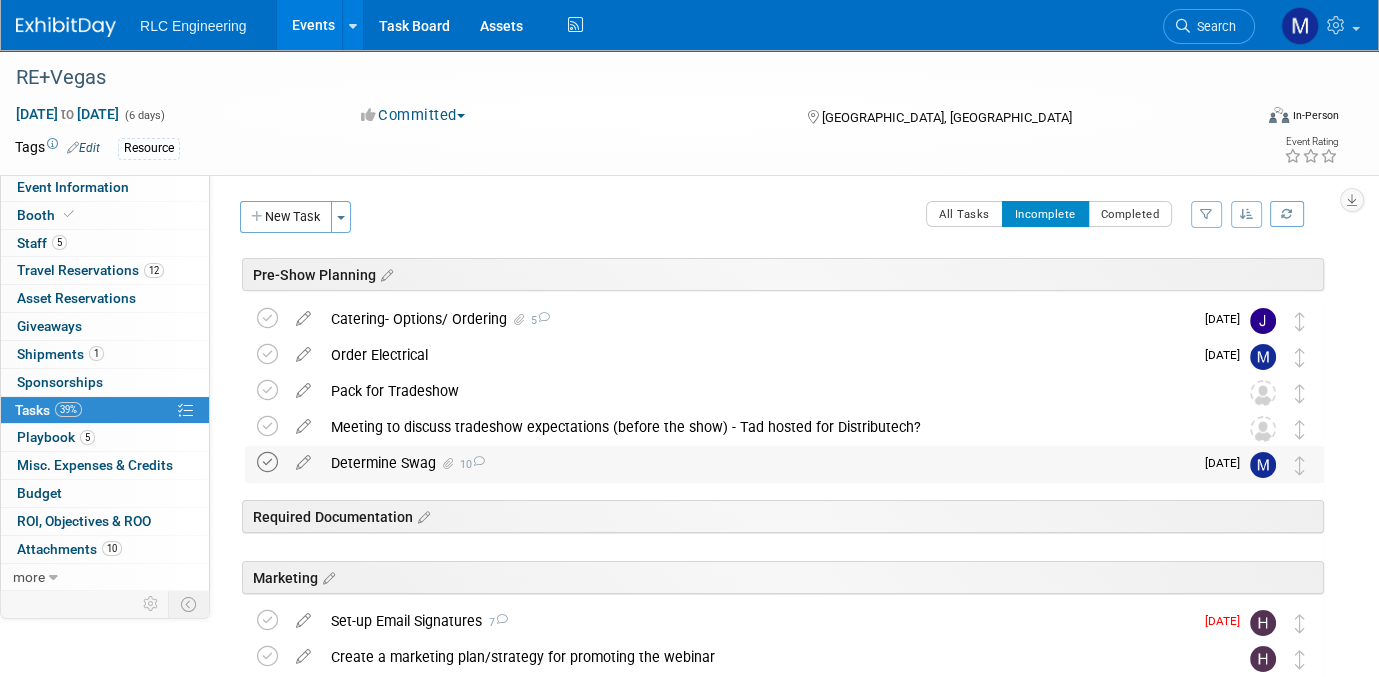 click at bounding box center (267, 462) 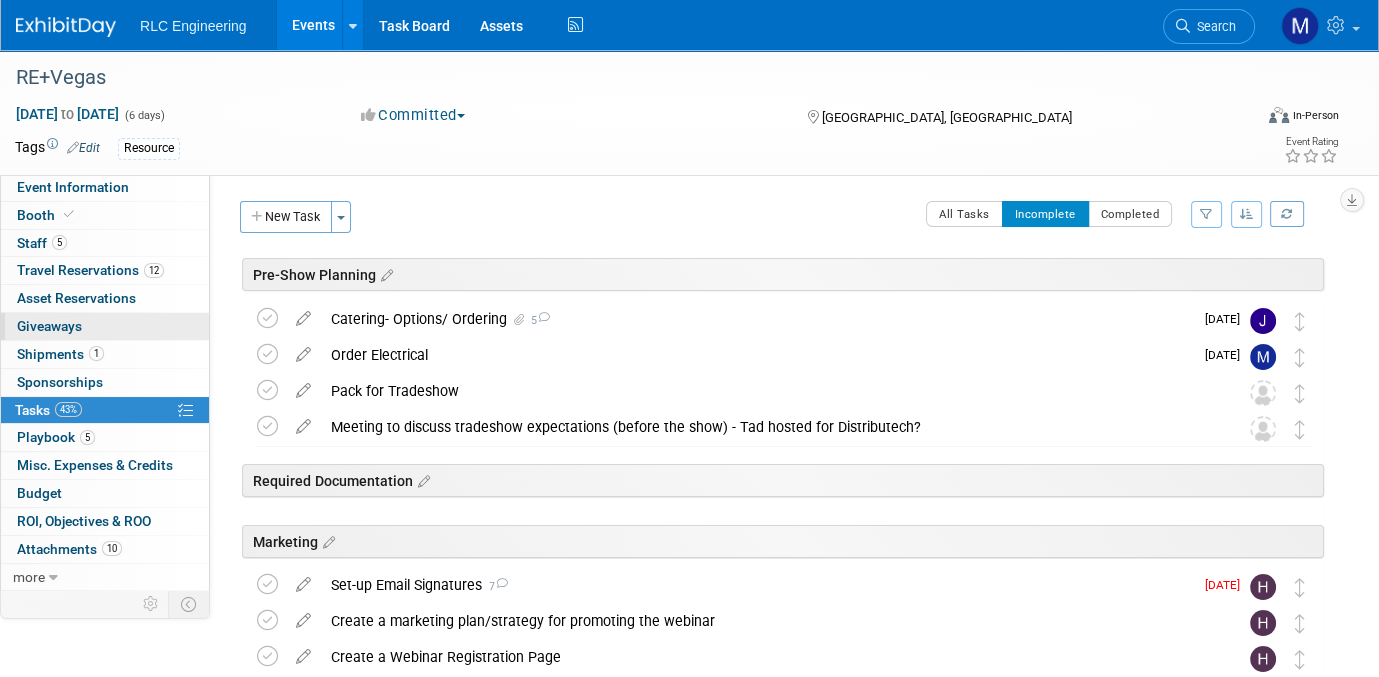 click on "0
Giveaways 0" at bounding box center (105, 326) 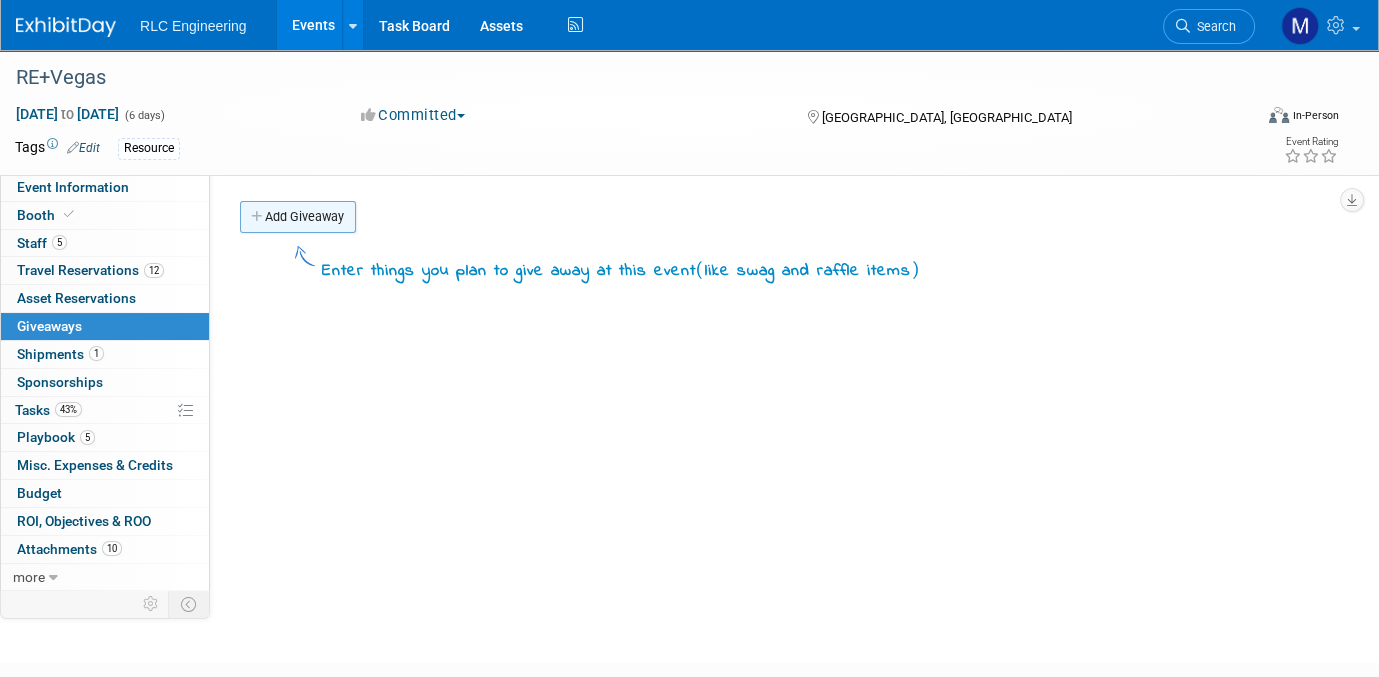 click on "Add Giveaway" at bounding box center (298, 217) 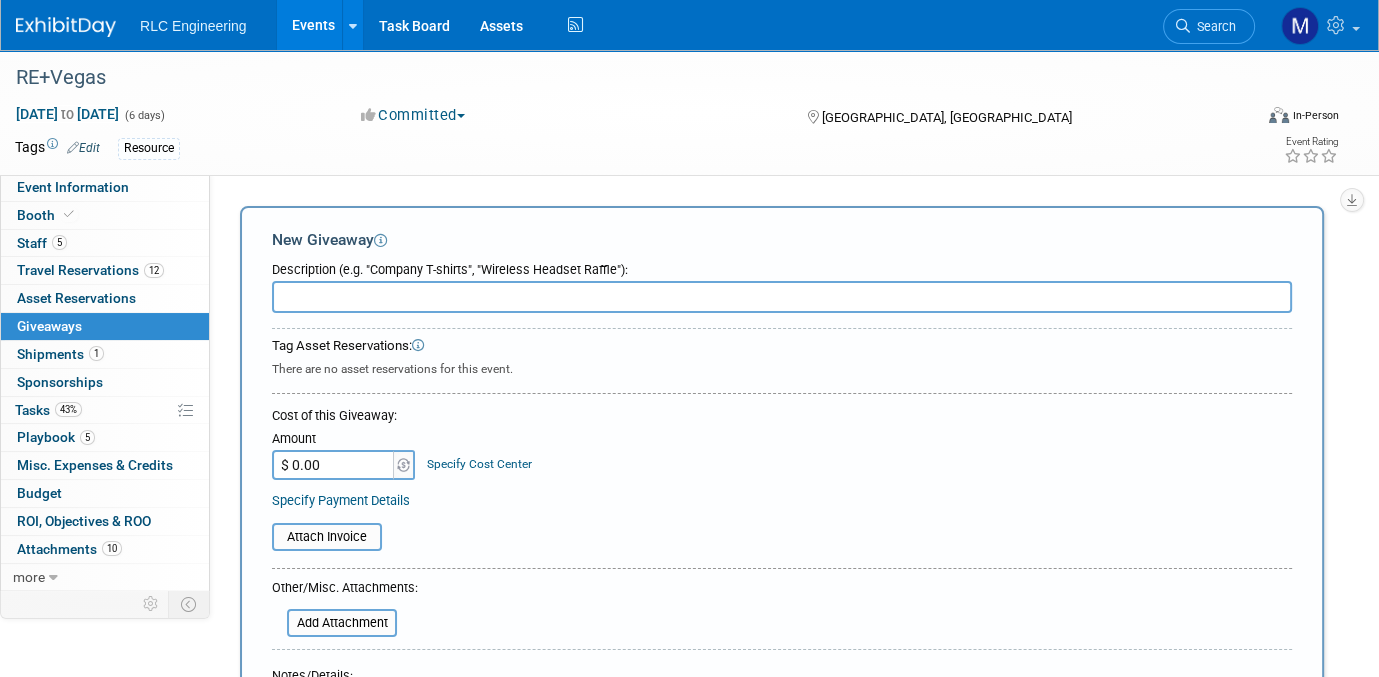 scroll, scrollTop: 0, scrollLeft: 0, axis: both 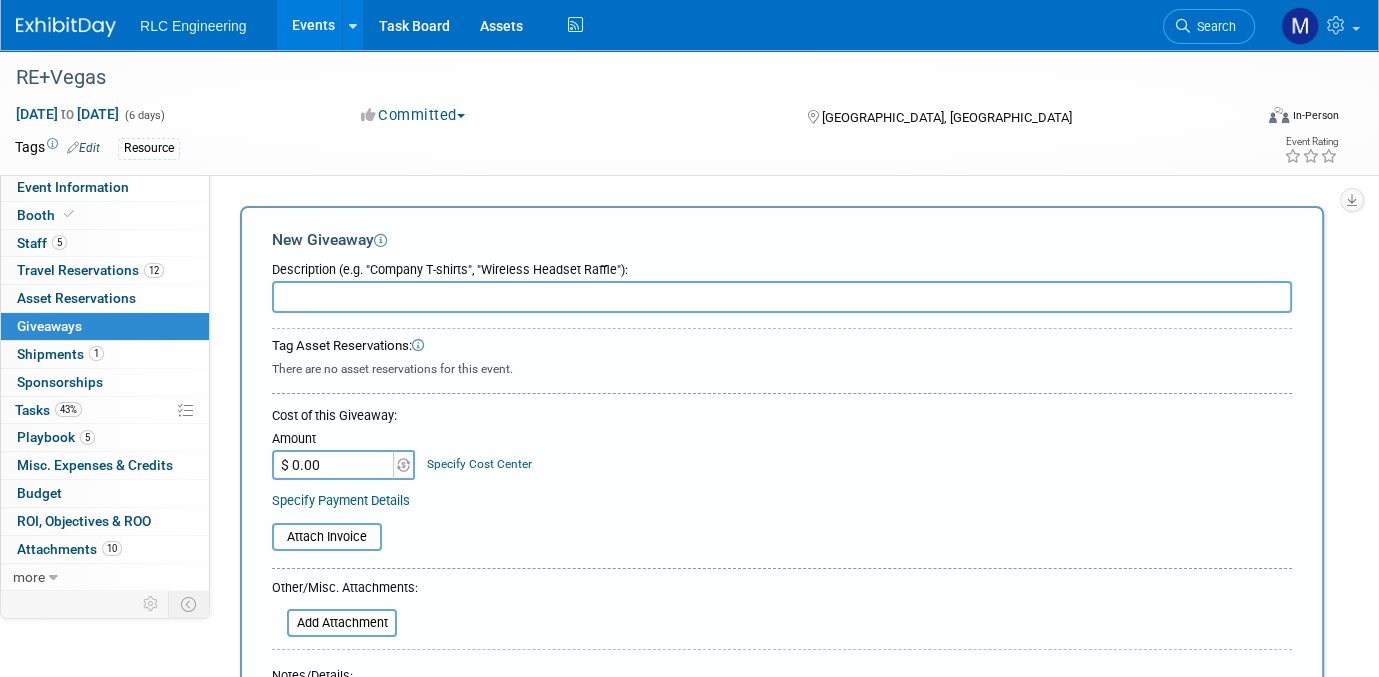 click at bounding box center [782, 297] 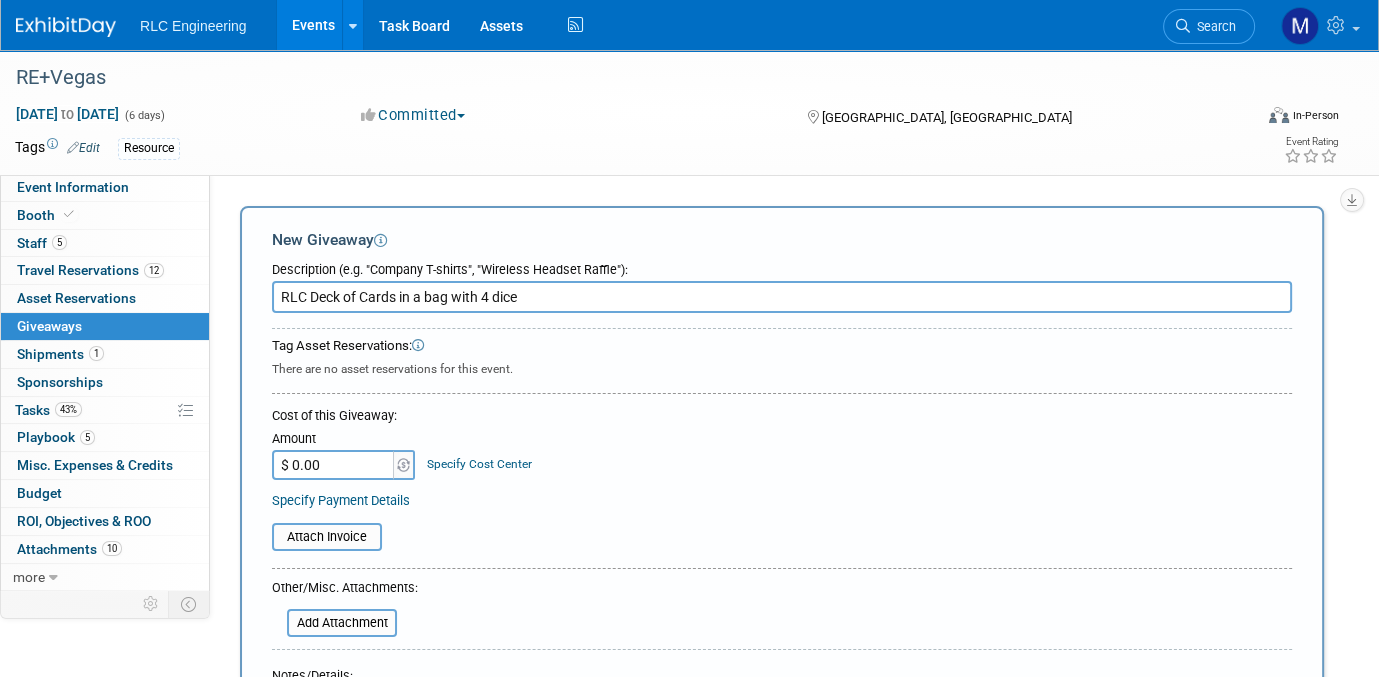 scroll, scrollTop: 200, scrollLeft: 0, axis: vertical 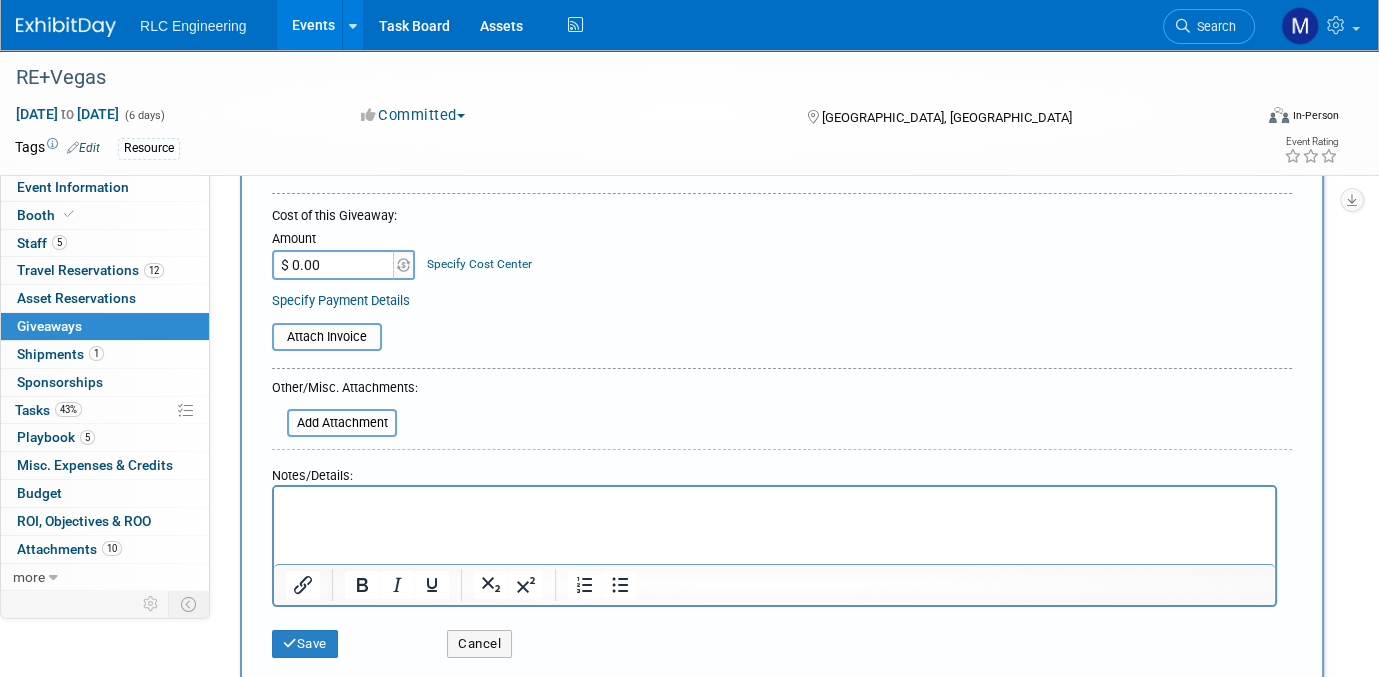 type on "RLC Deck of Cards in a bag with 4 dice" 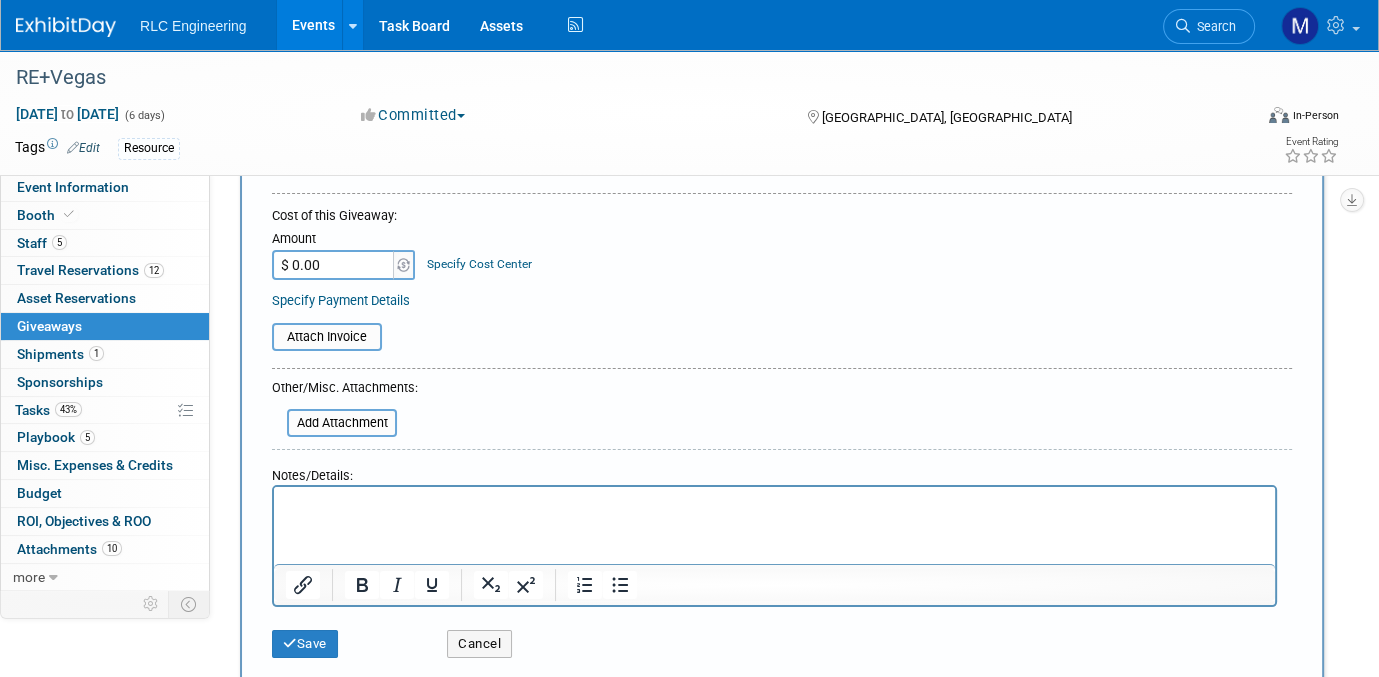 click on "$ 0.00" at bounding box center (334, 265) 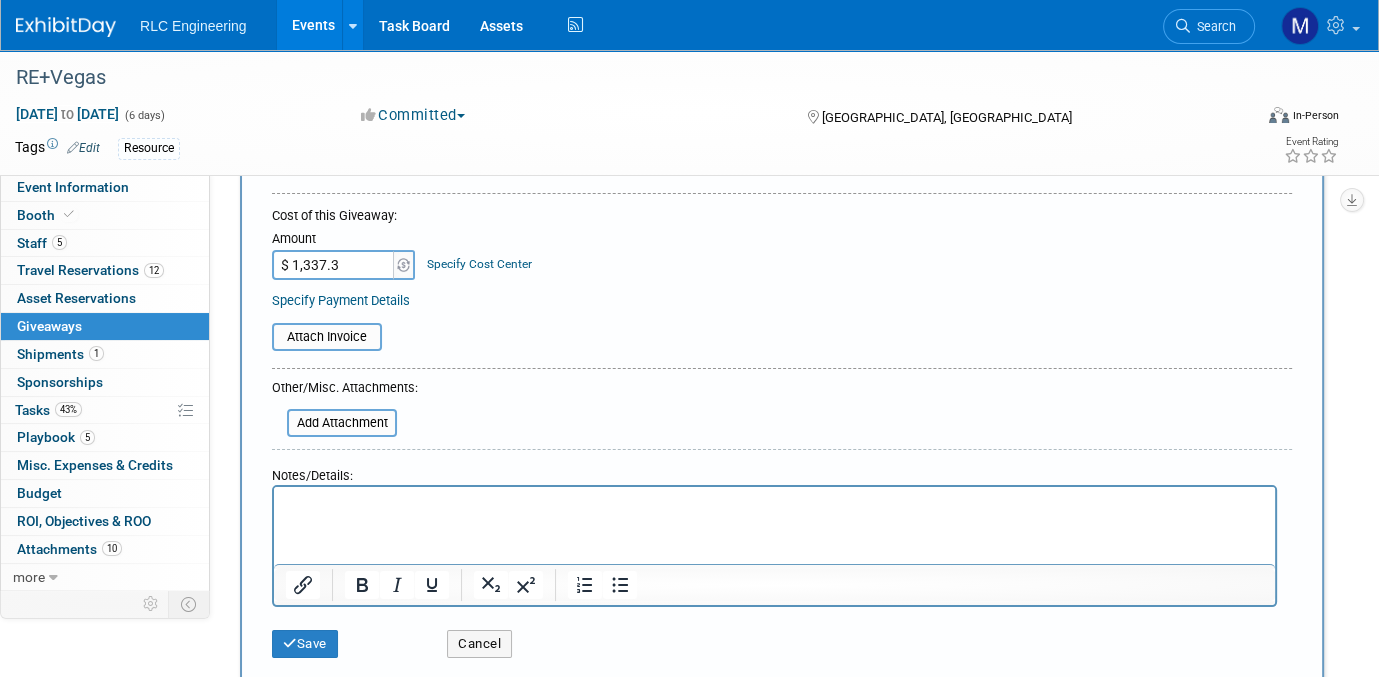 type on "$ 1,337.30" 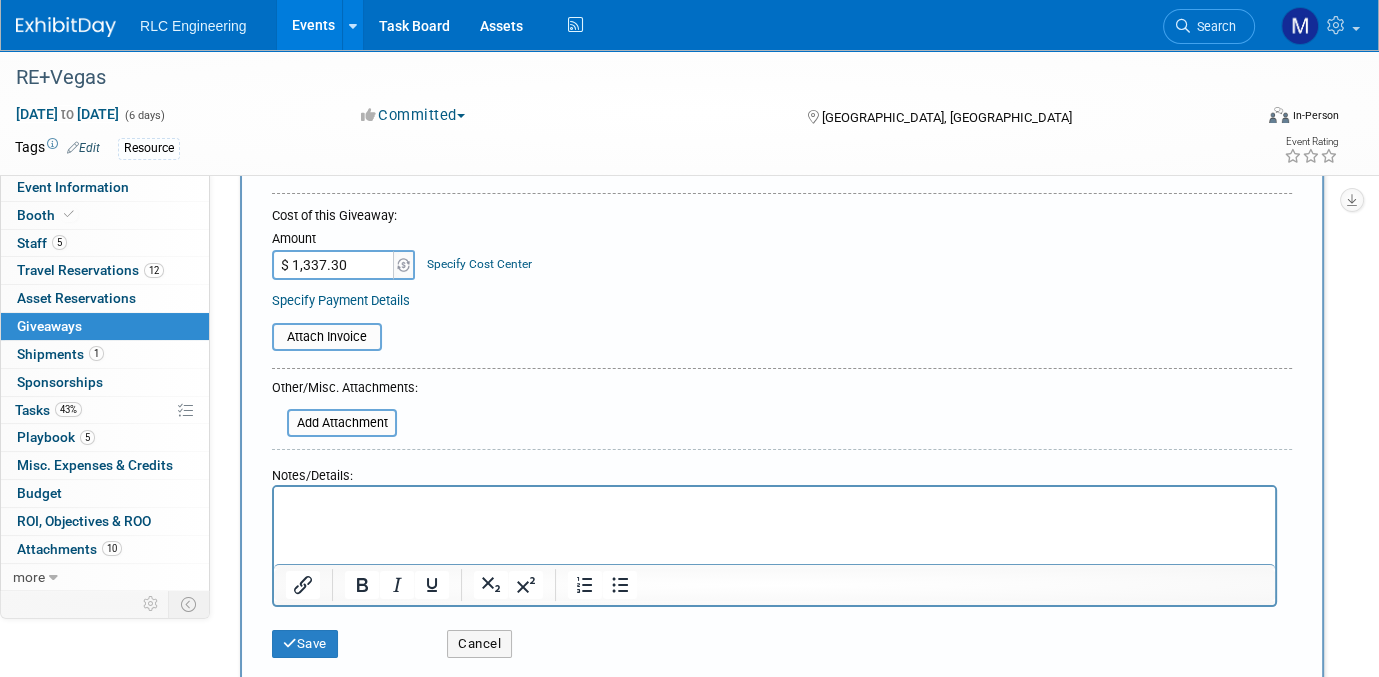 click on "Amount
$ 1,337.30
Specify Cost Center
Cost Center
-- Not Specified --" at bounding box center (782, 253) 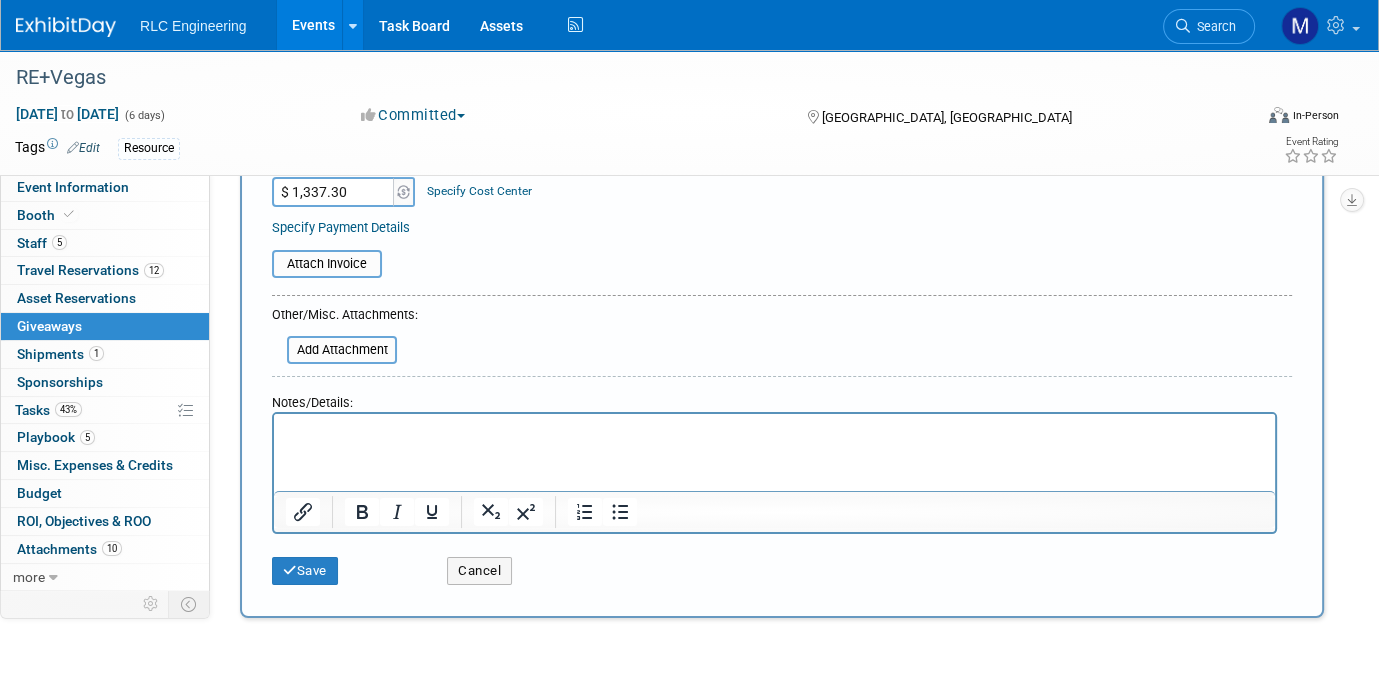 scroll, scrollTop: 30, scrollLeft: 0, axis: vertical 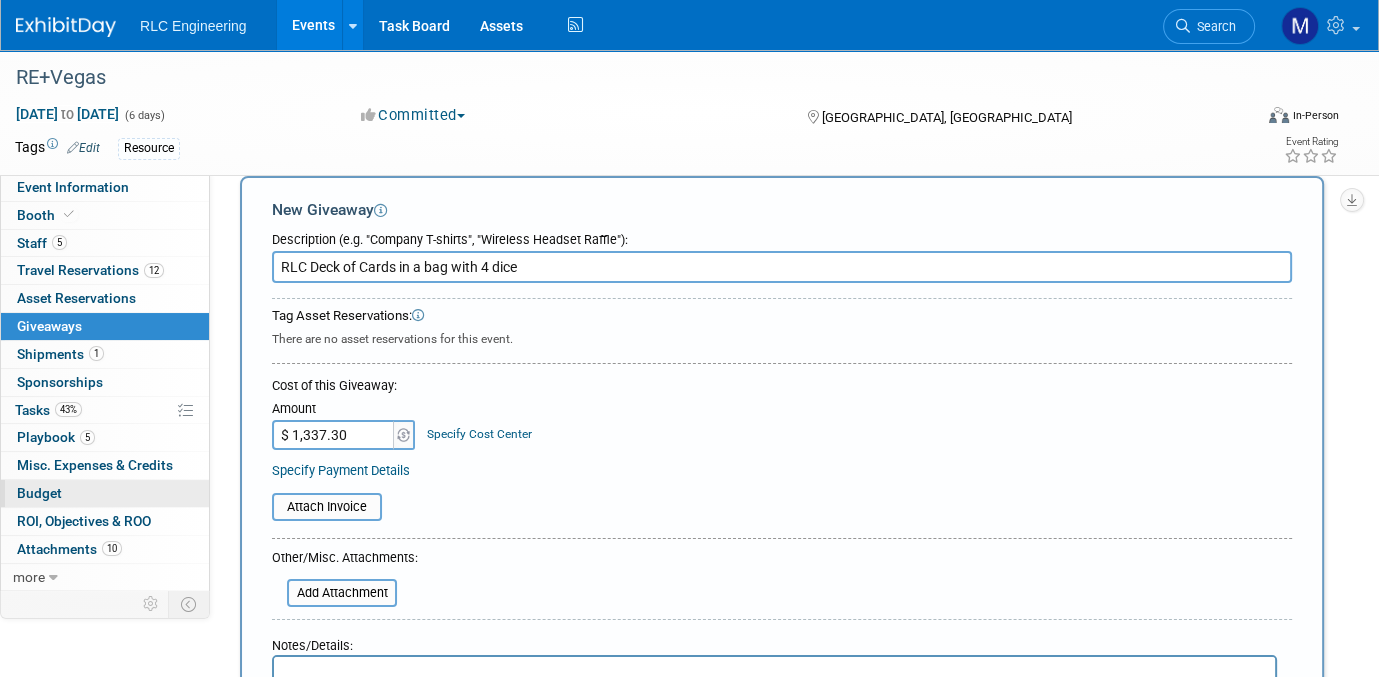 click on "Budget" at bounding box center [105, 493] 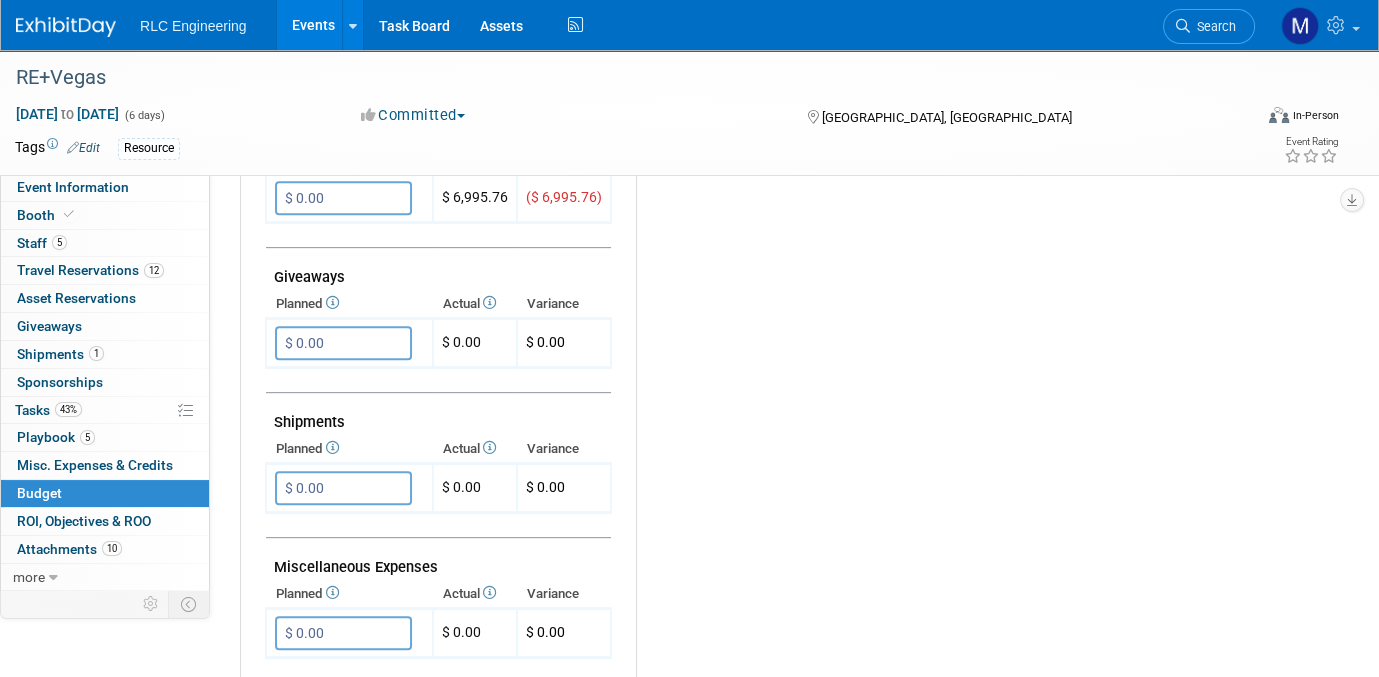 scroll, scrollTop: 900, scrollLeft: 0, axis: vertical 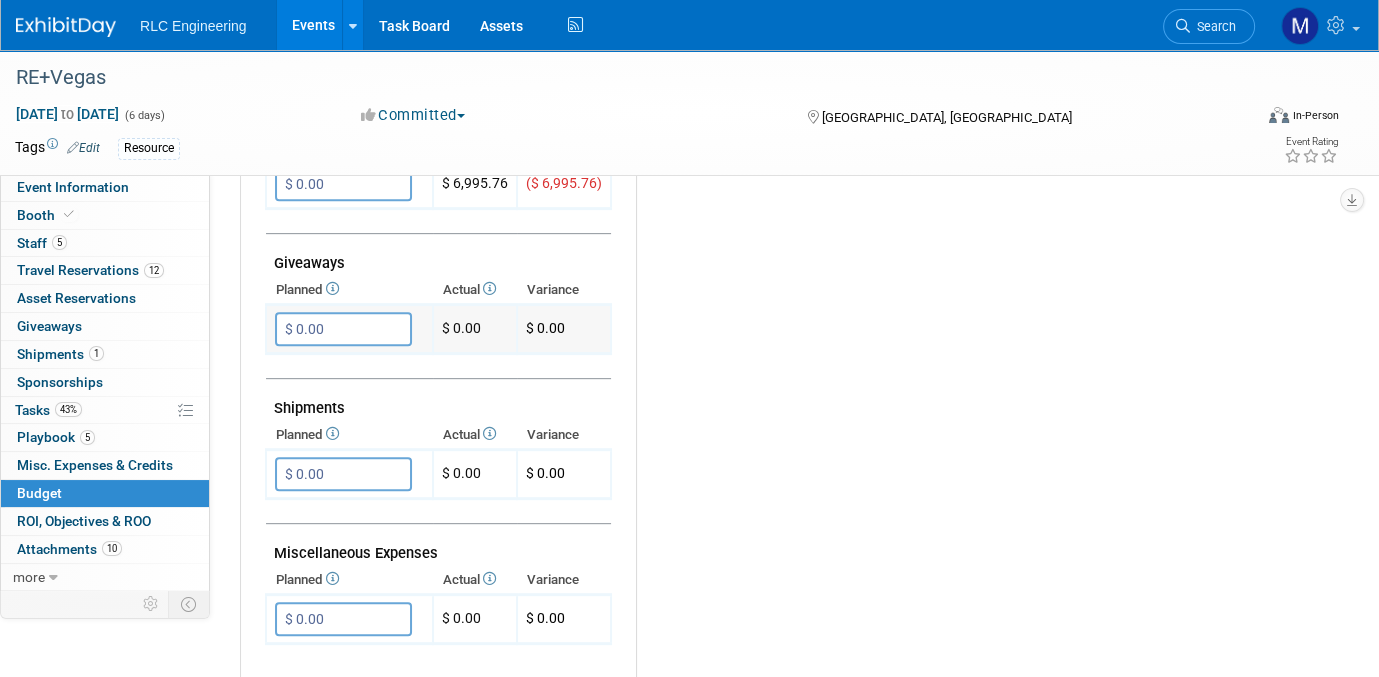 click on "$ 0.00" at bounding box center (343, 329) 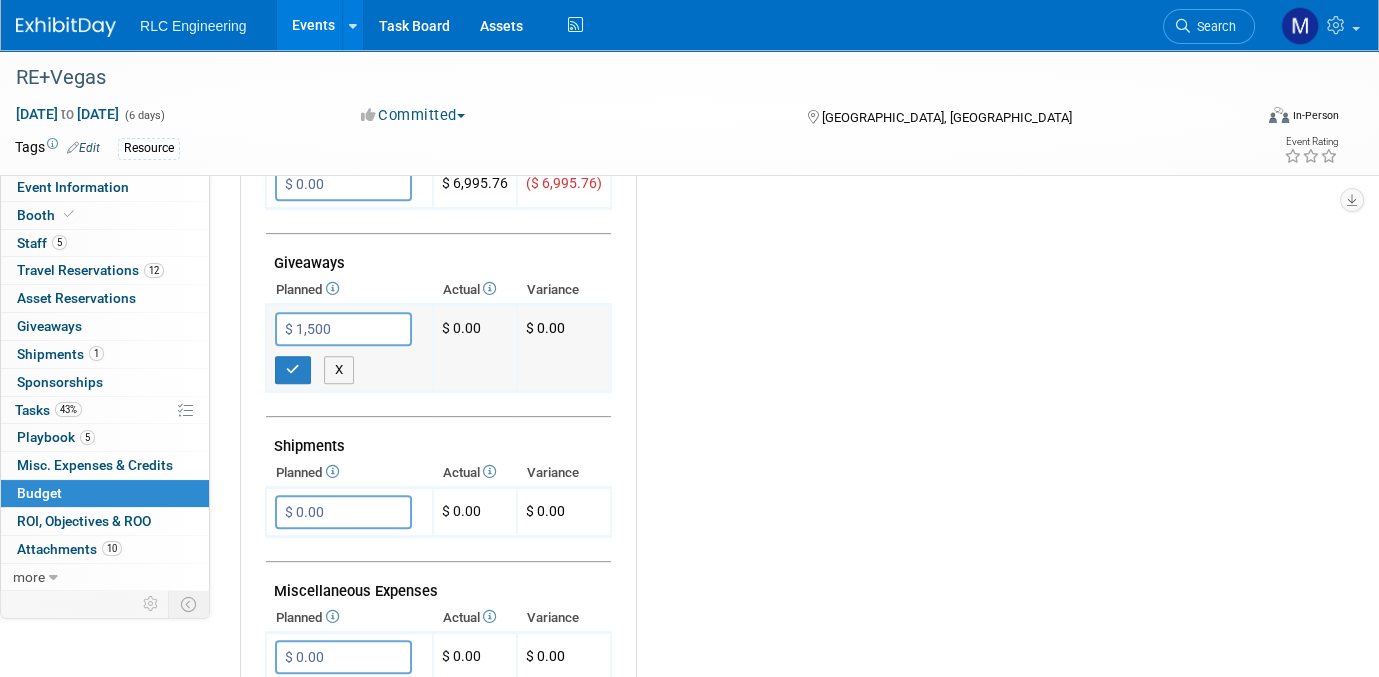 type on "$ 1,500.00" 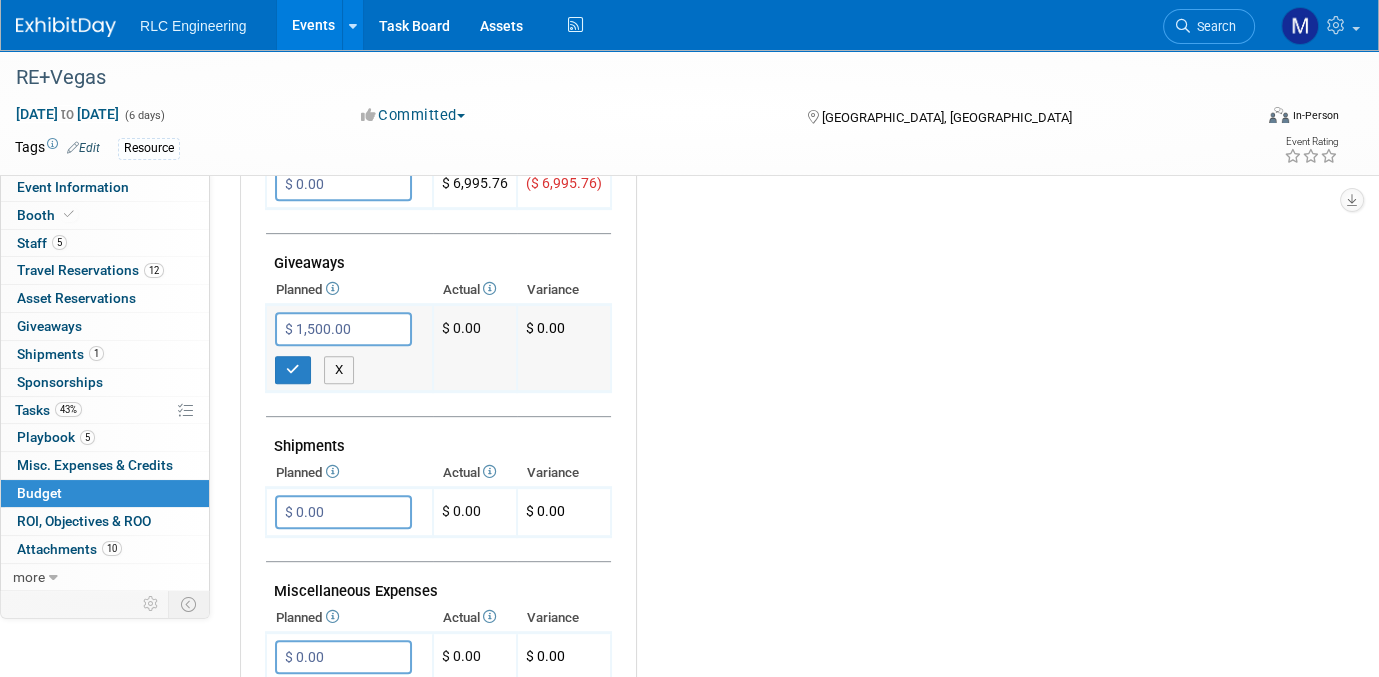 click on "$ 0.00" at bounding box center (475, 348) 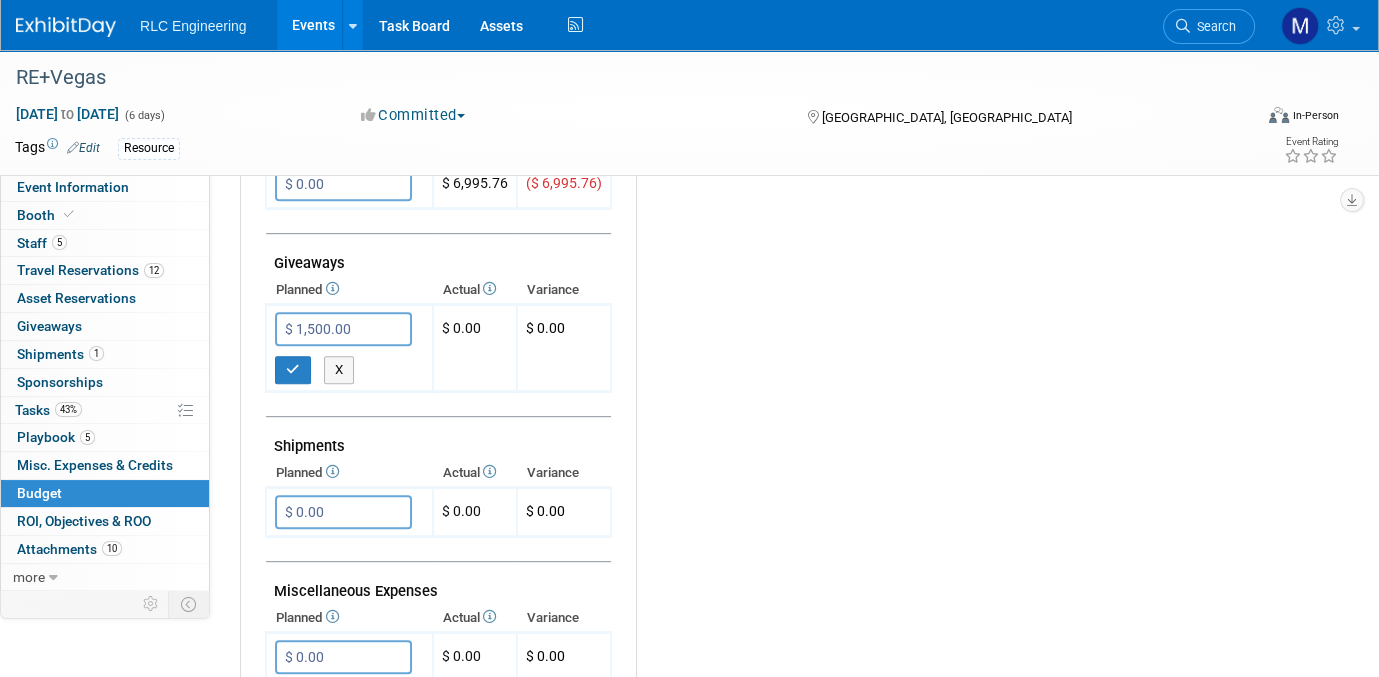 click at bounding box center (488, 288) 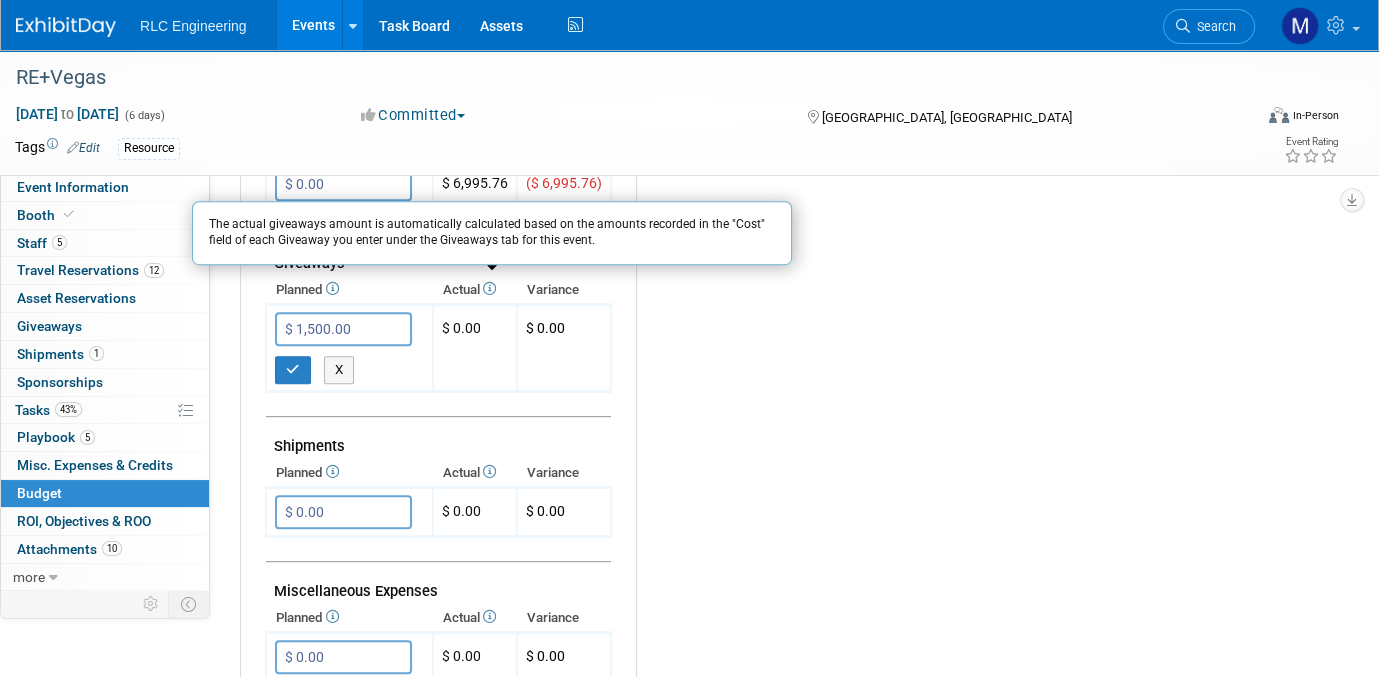 click on "Budget Notes:
Edit
X" at bounding box center [971, 180] 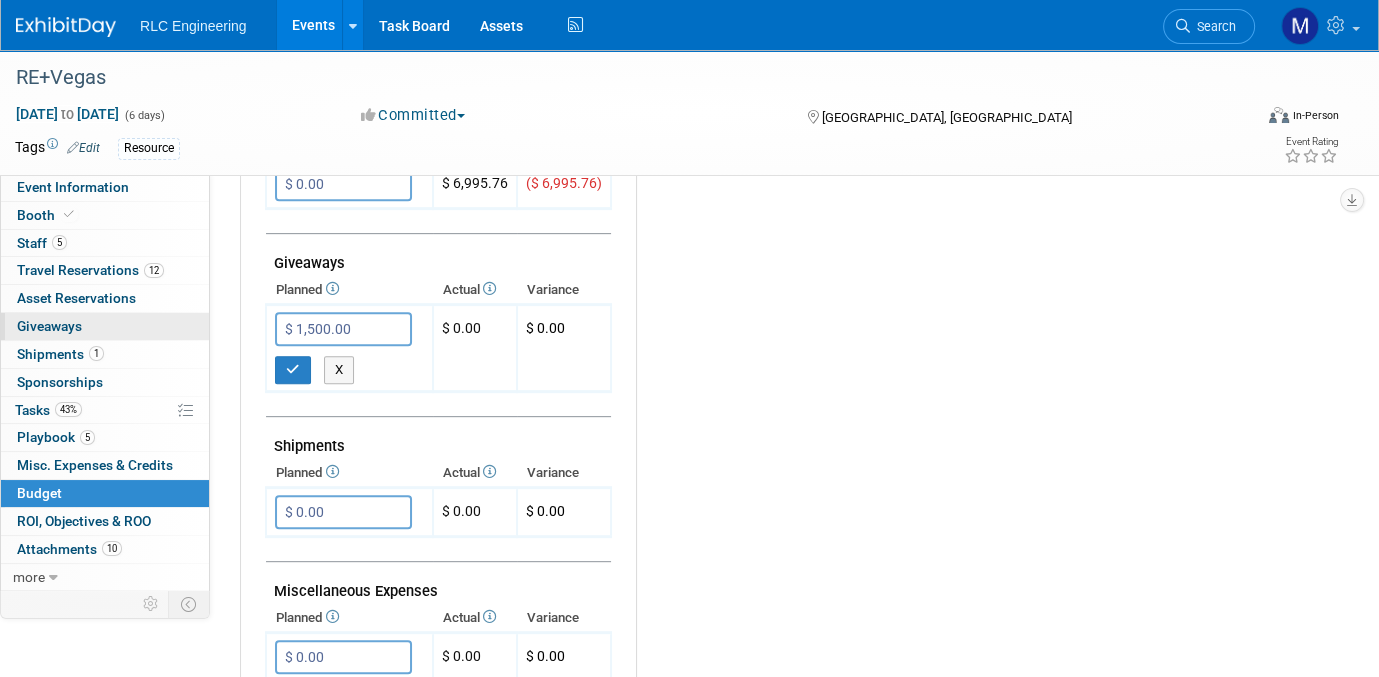 click on "Giveaways 0" at bounding box center (49, 326) 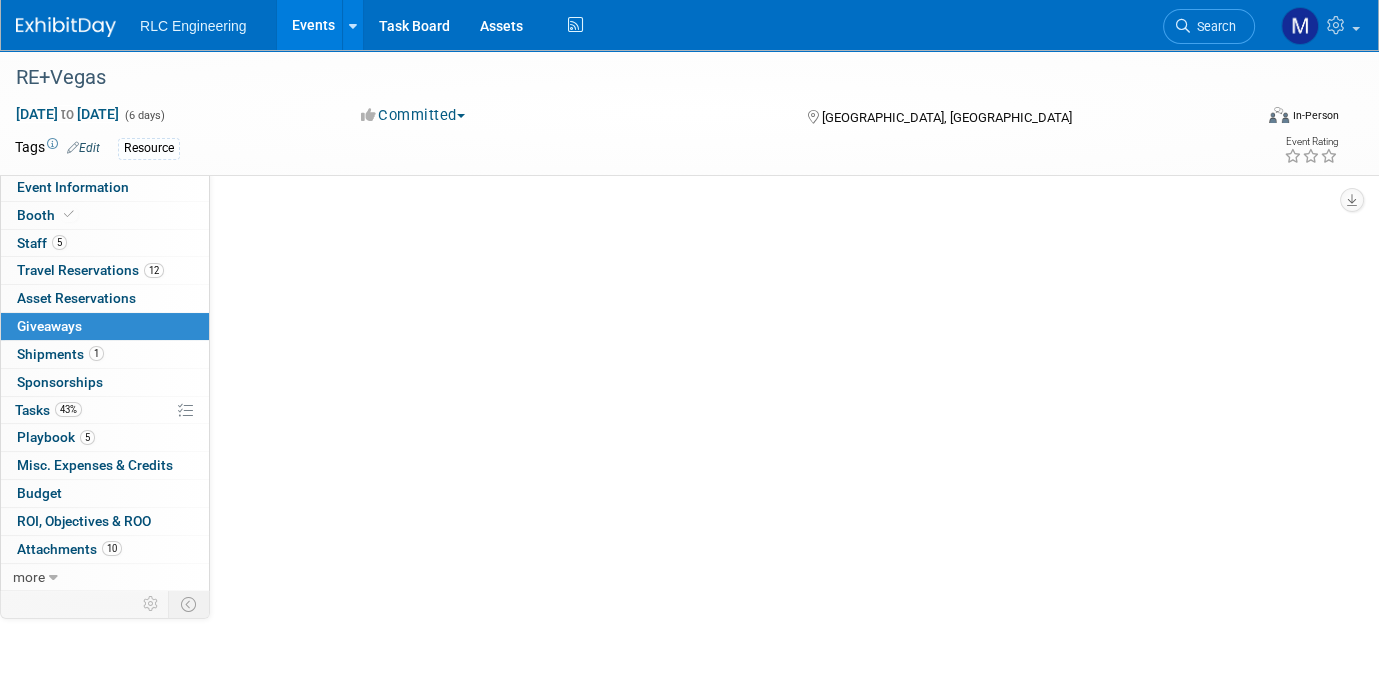 scroll, scrollTop: 0, scrollLeft: 0, axis: both 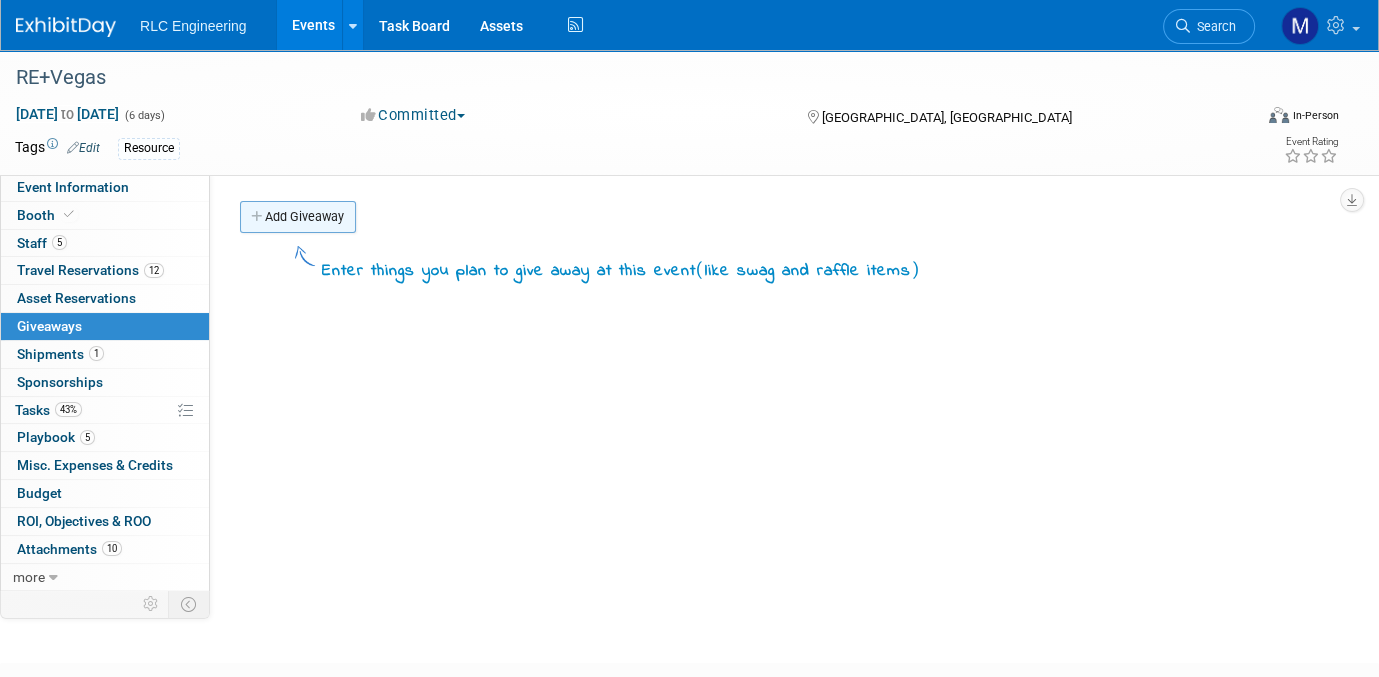 click at bounding box center [258, 217] 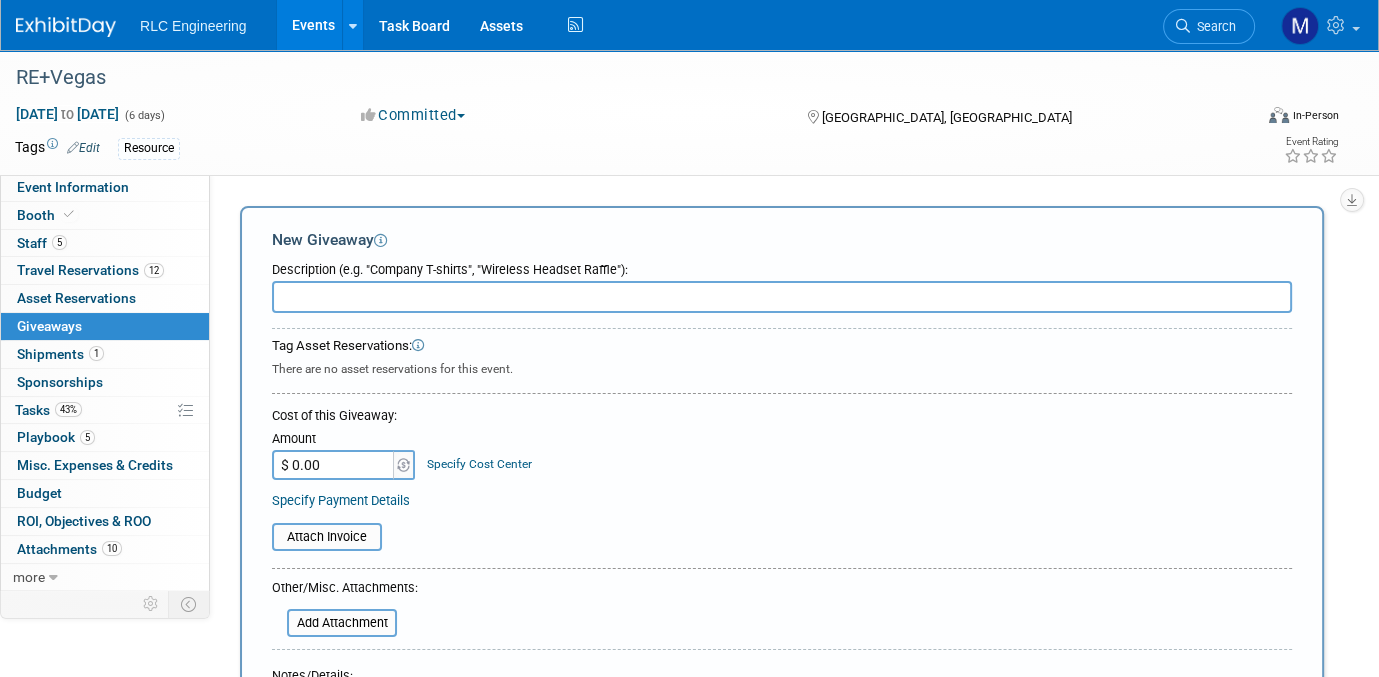 scroll, scrollTop: 0, scrollLeft: 0, axis: both 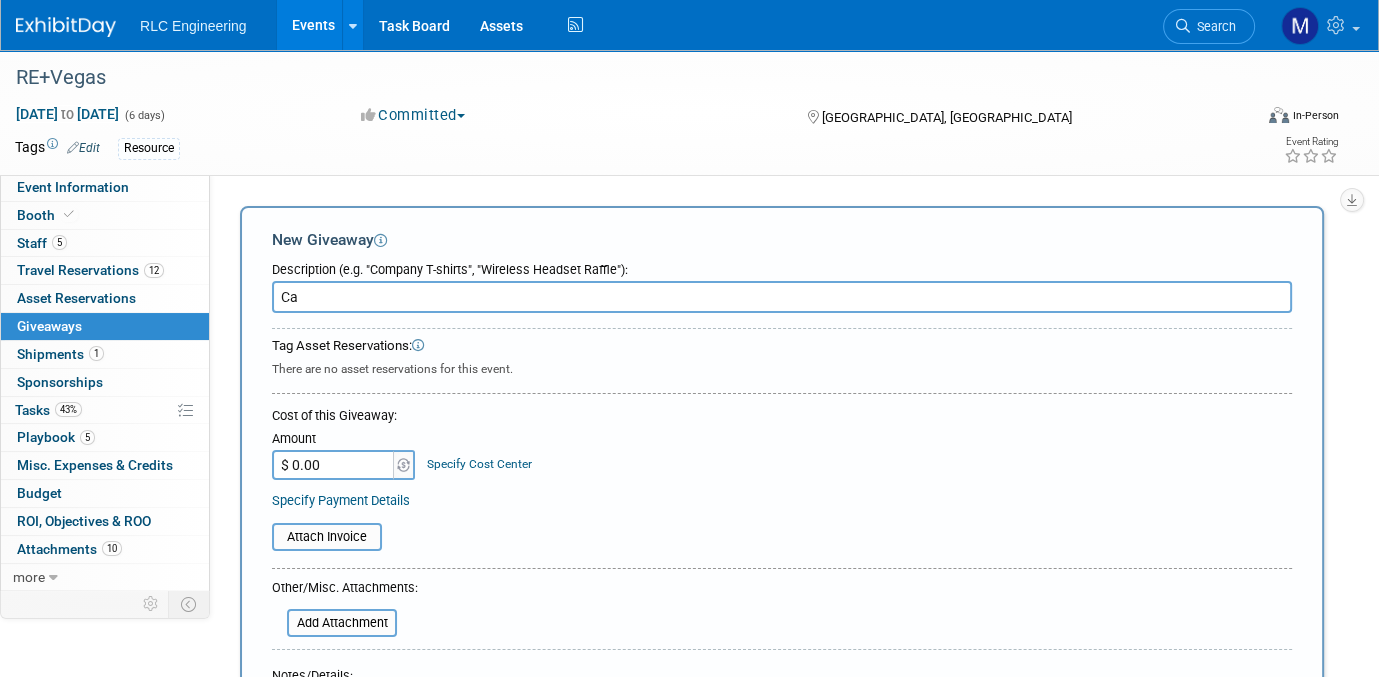 type on "C" 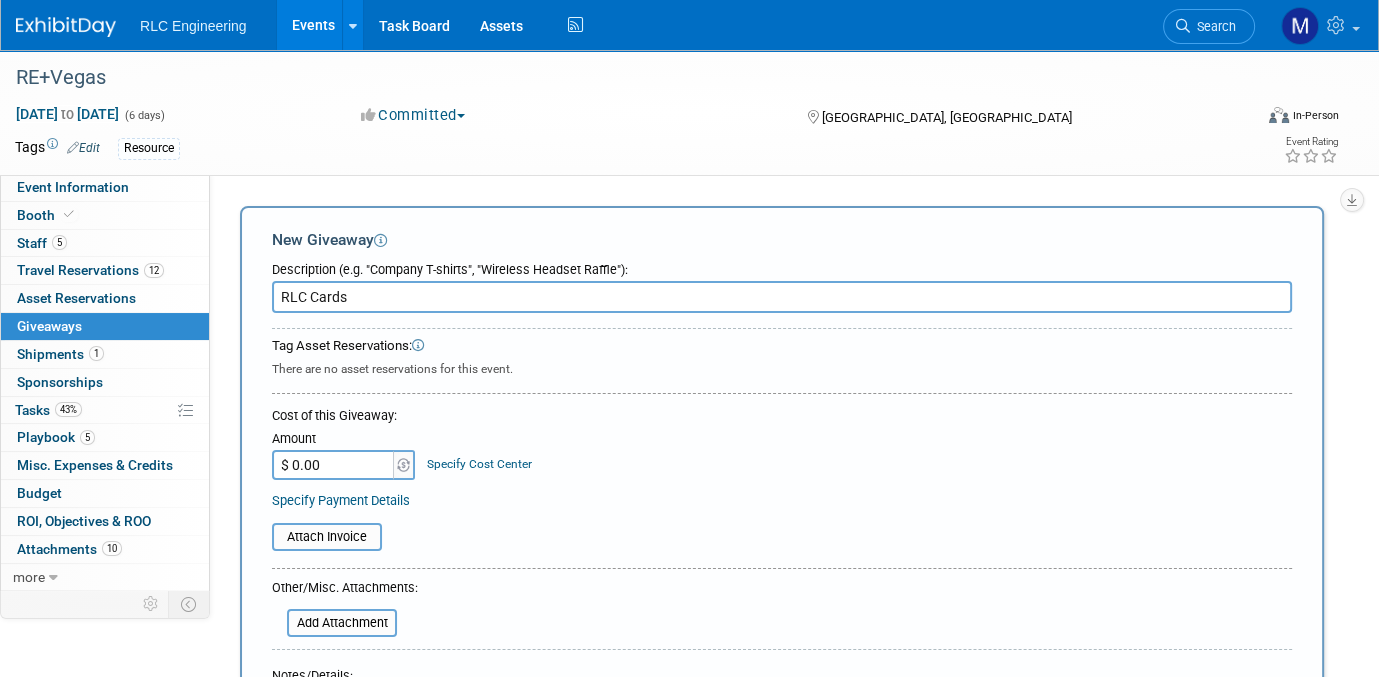 type on "RLC Cards" 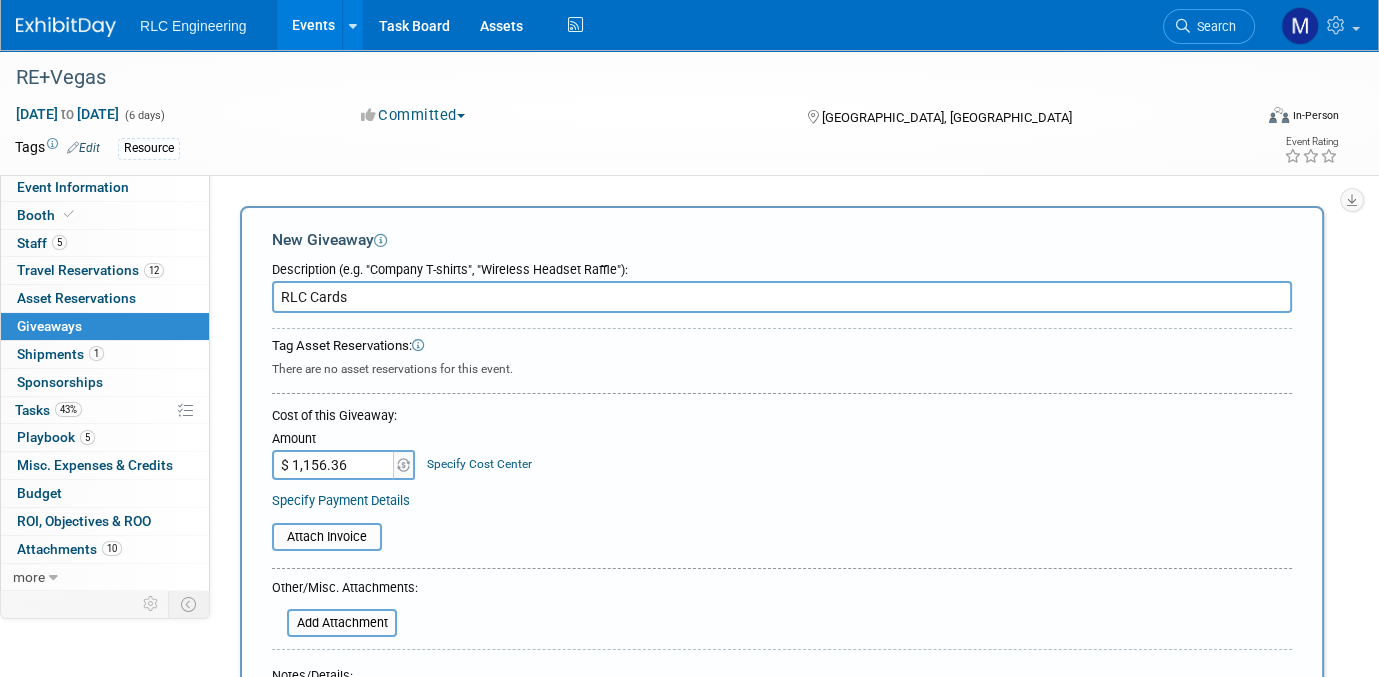 type on "$ 1,156.36" 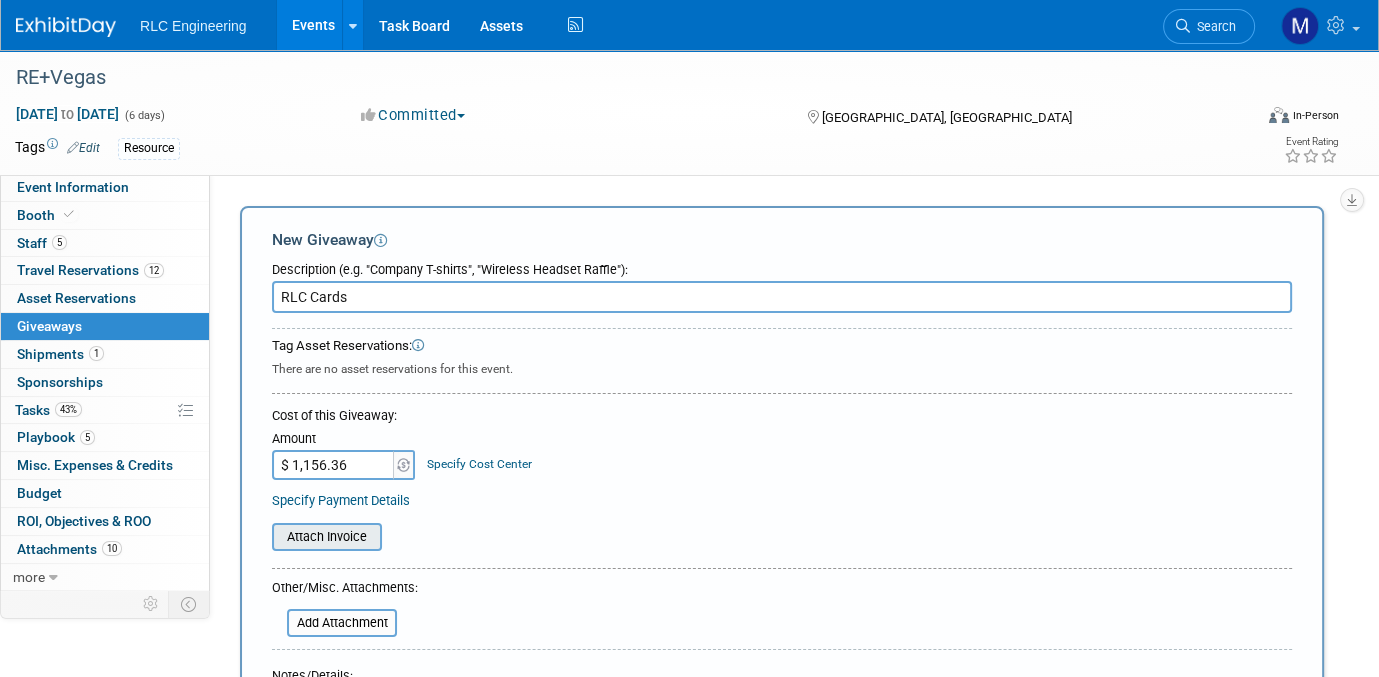 click at bounding box center (261, 537) 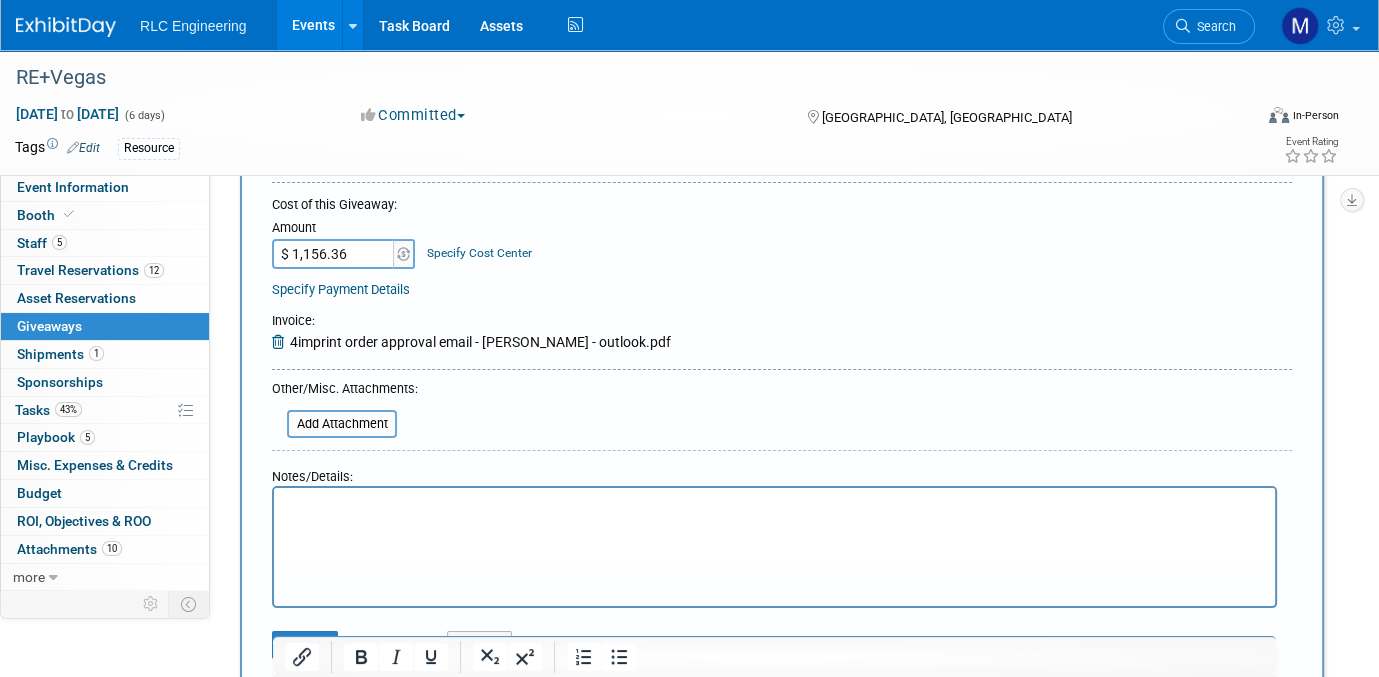 scroll, scrollTop: 100, scrollLeft: 0, axis: vertical 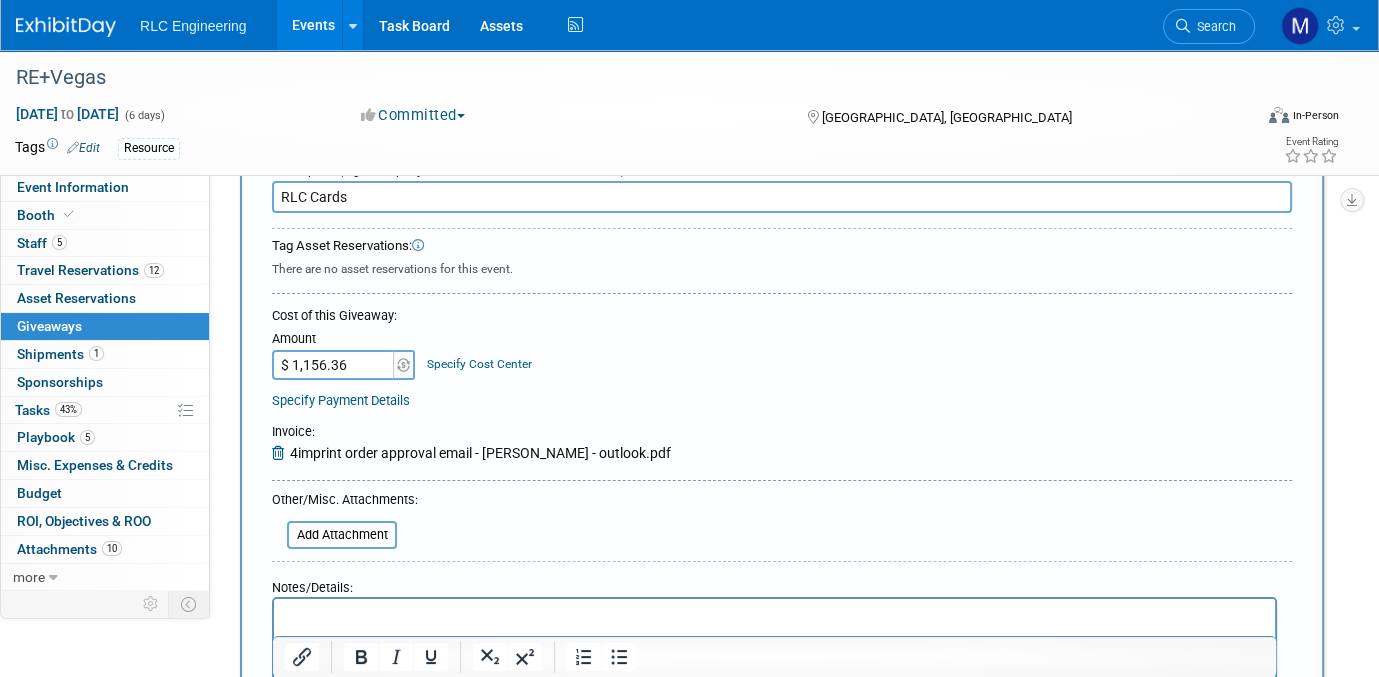 click on "RLC Cards" at bounding box center (782, 197) 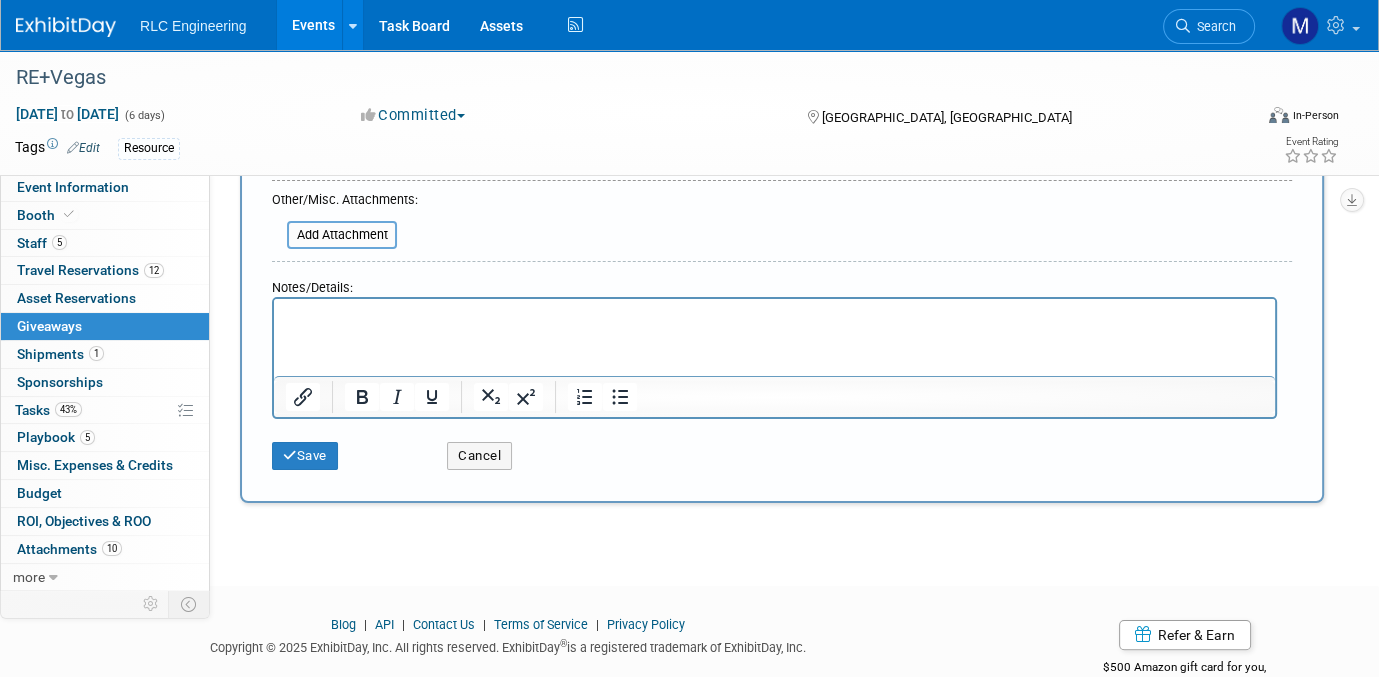 scroll, scrollTop: 300, scrollLeft: 0, axis: vertical 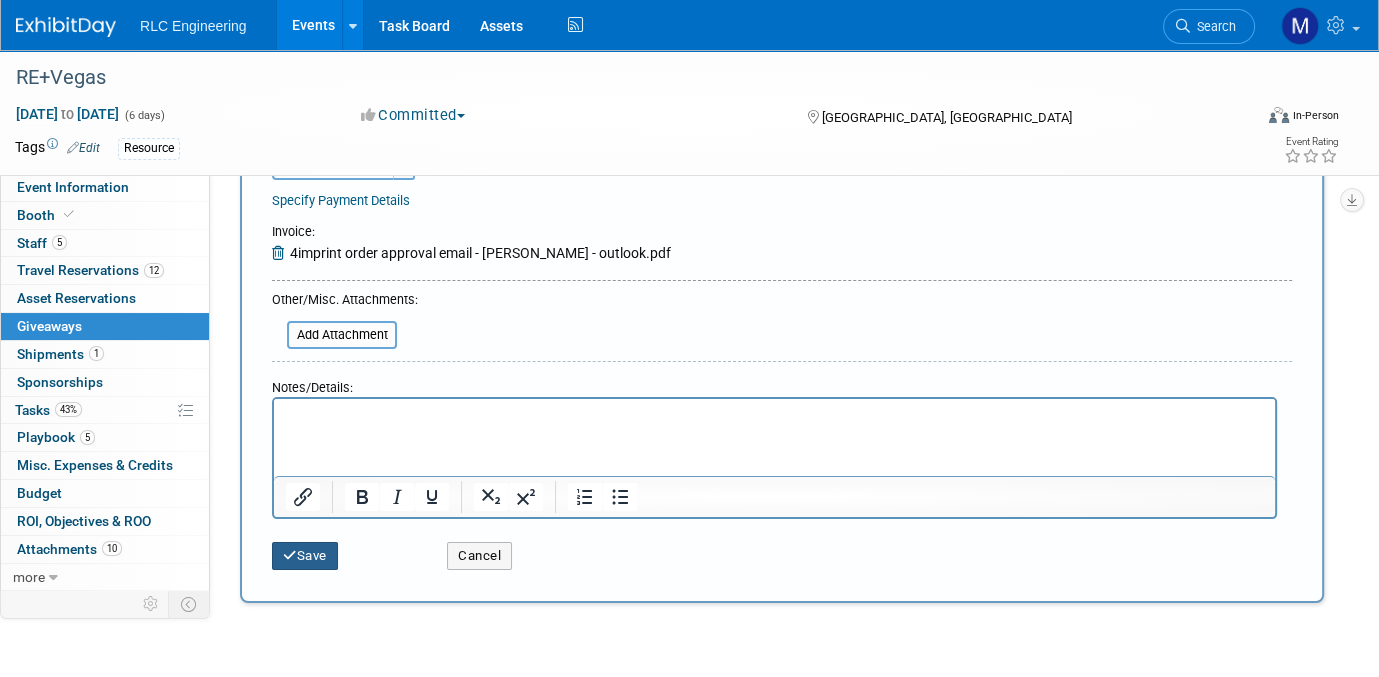 type on "RLC Deck of Playing Cards" 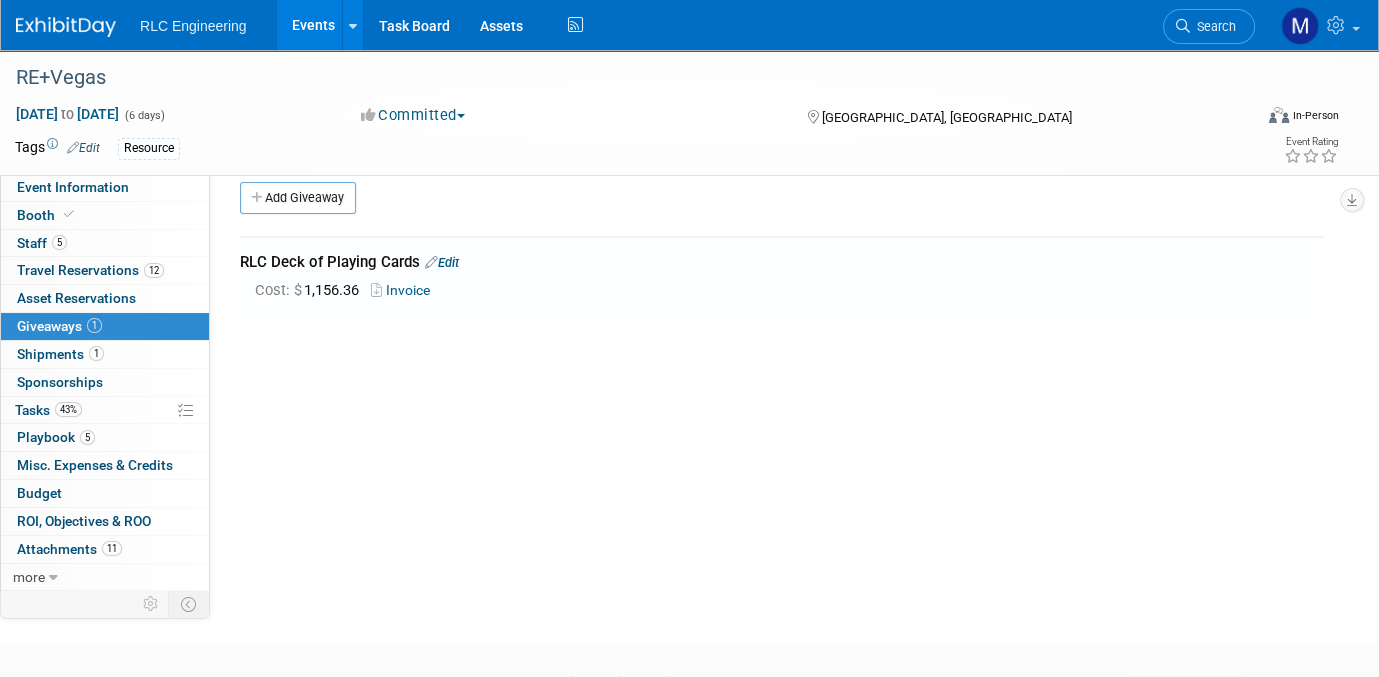 scroll, scrollTop: 0, scrollLeft: 0, axis: both 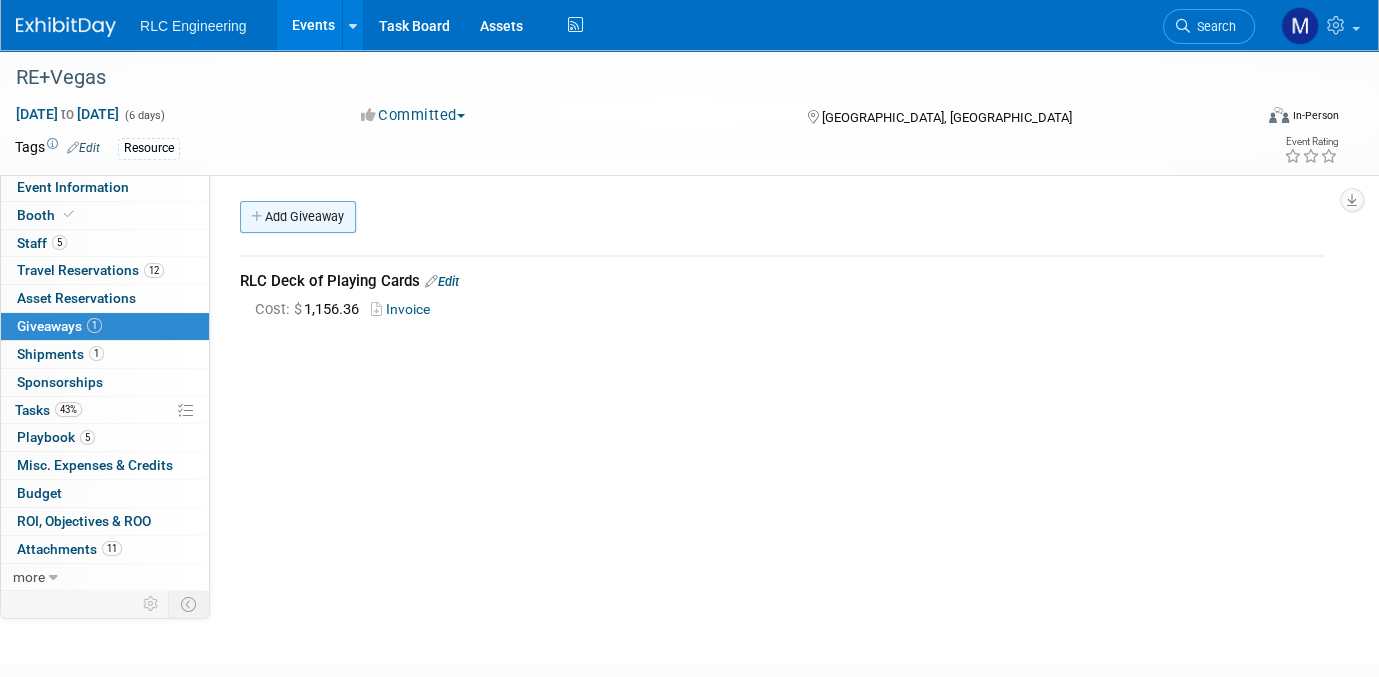 click at bounding box center [258, 217] 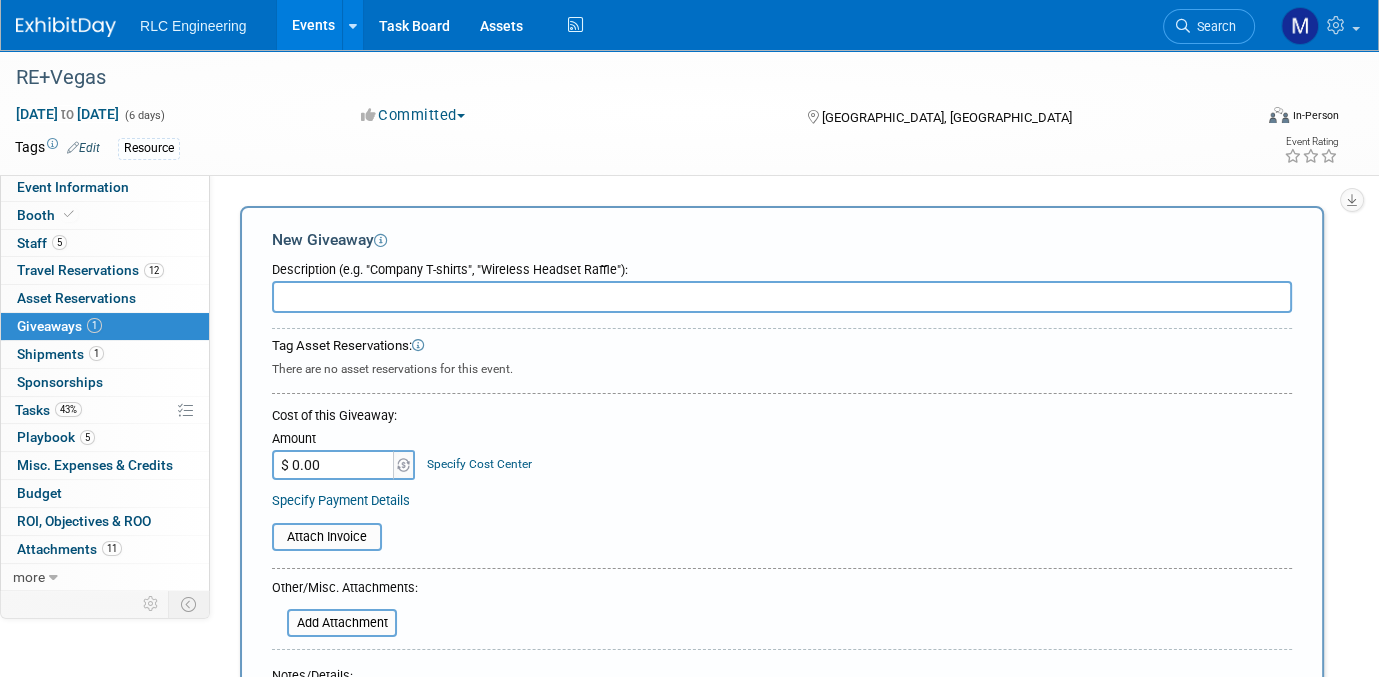 scroll, scrollTop: 0, scrollLeft: 0, axis: both 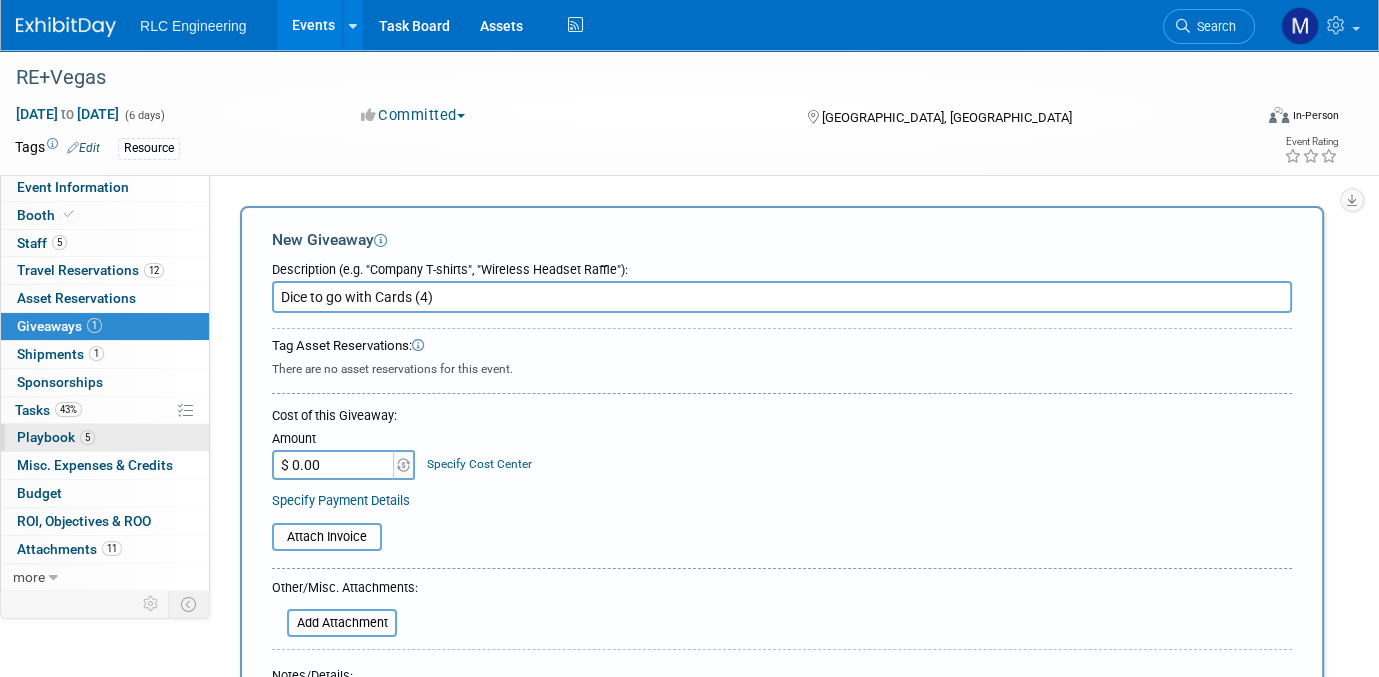 type on "Dice to go with Cards (4)" 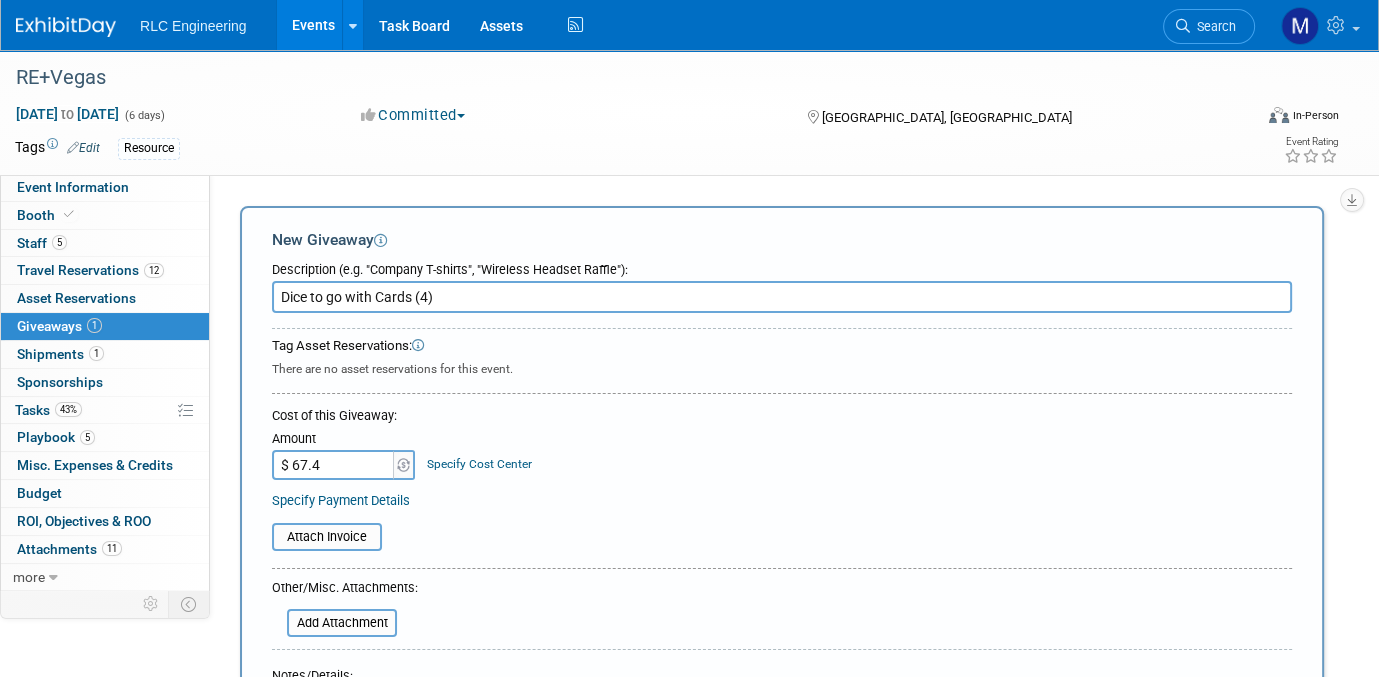 type on "$ 67.44" 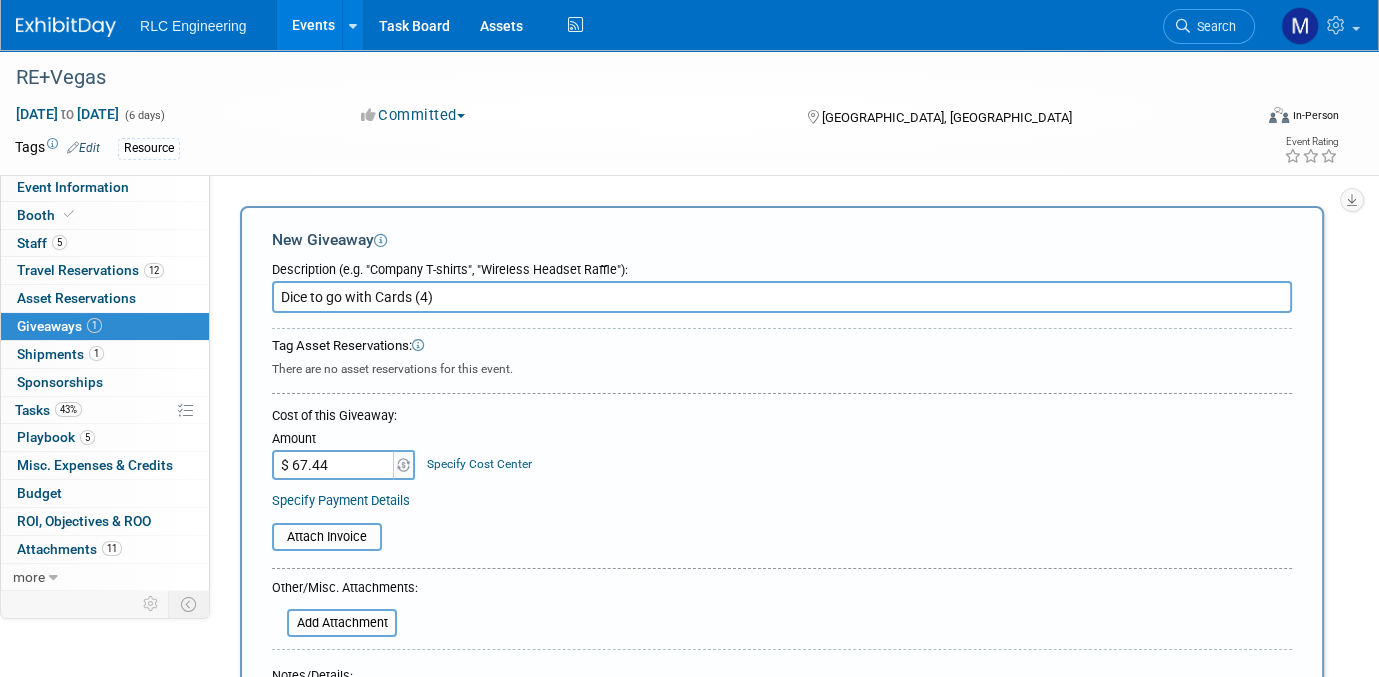 click on "Specify Payment Details" at bounding box center (782, 500) 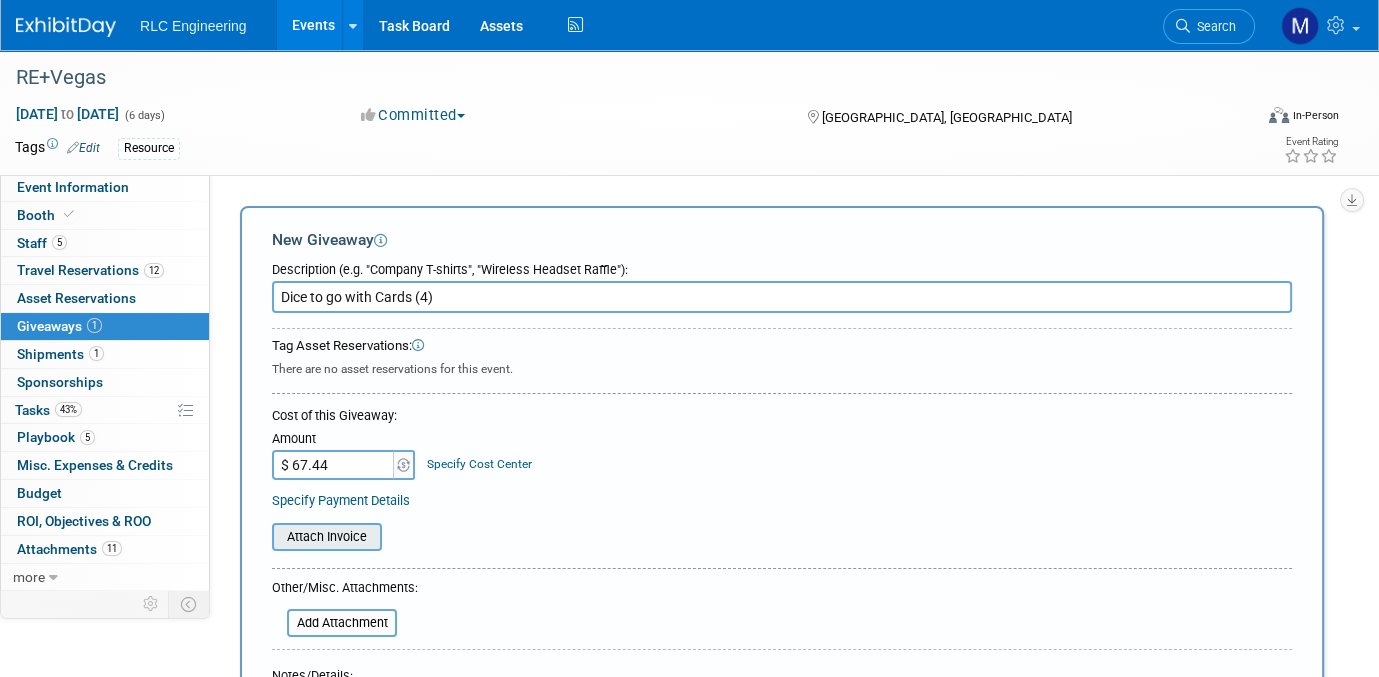 click at bounding box center (261, 537) 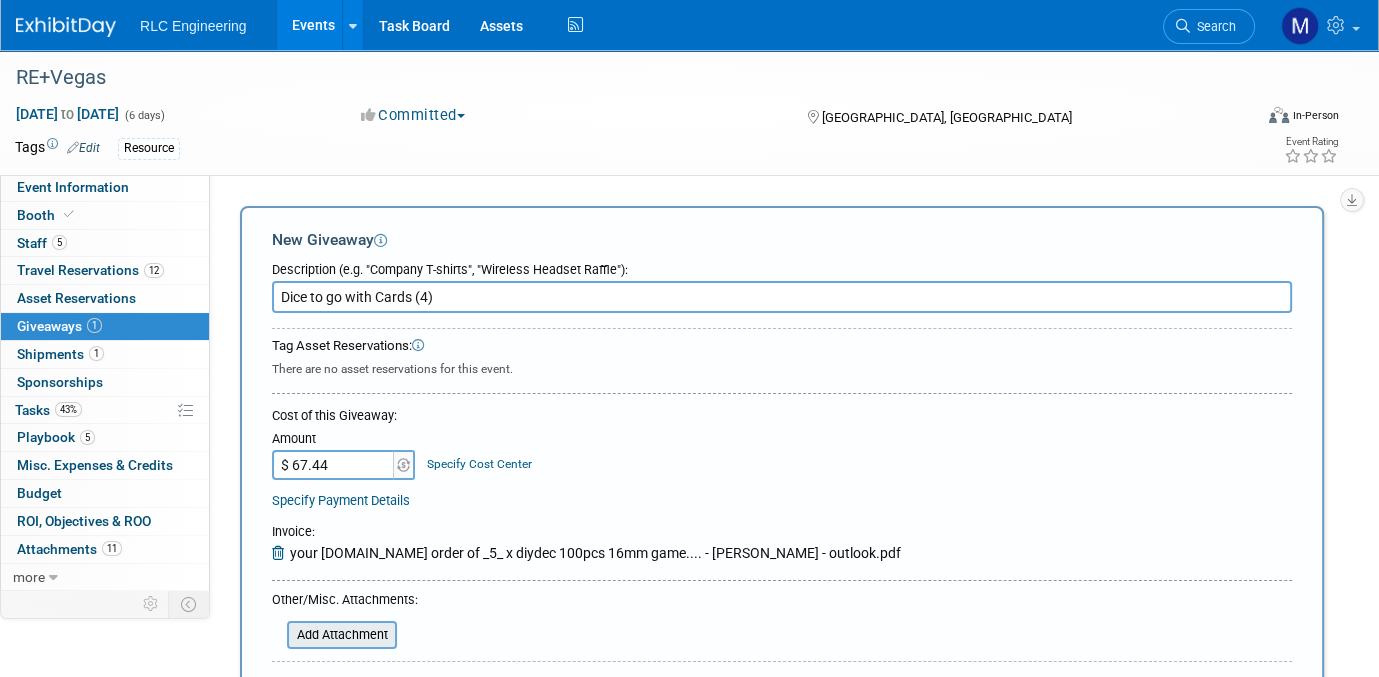 click at bounding box center [276, 635] 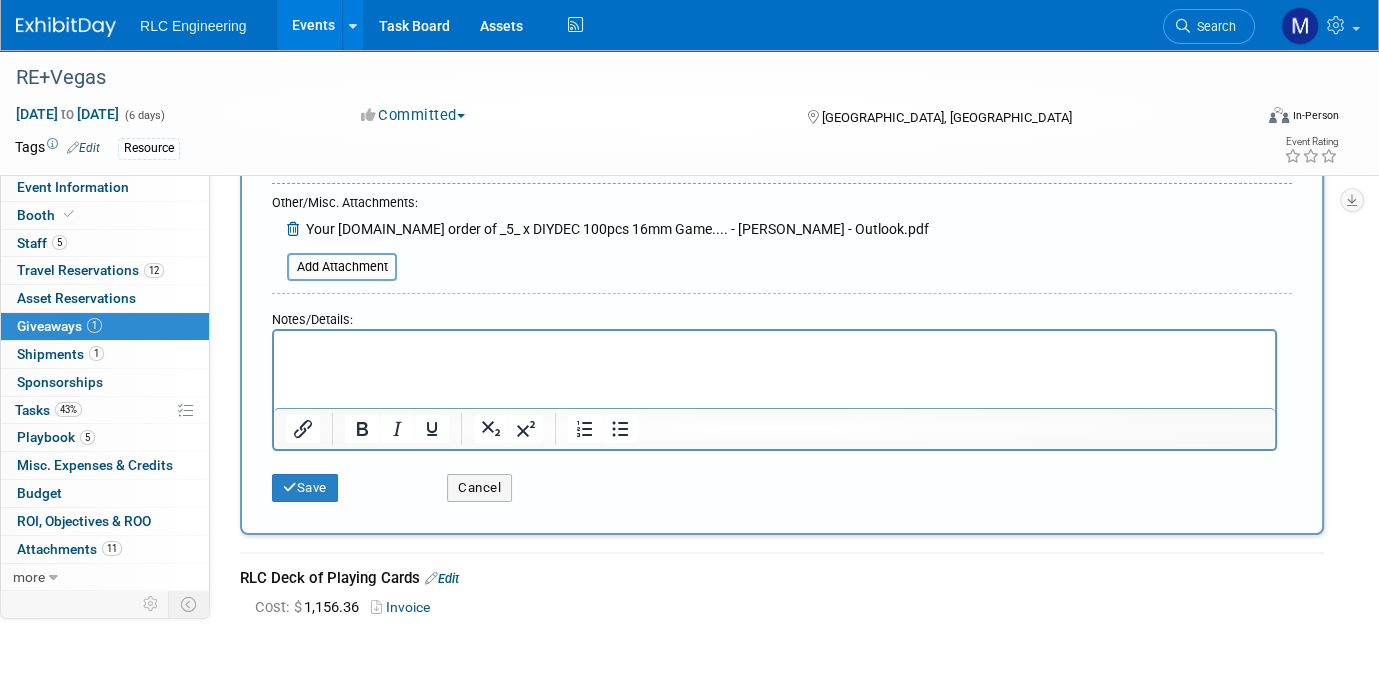 scroll, scrollTop: 400, scrollLeft: 0, axis: vertical 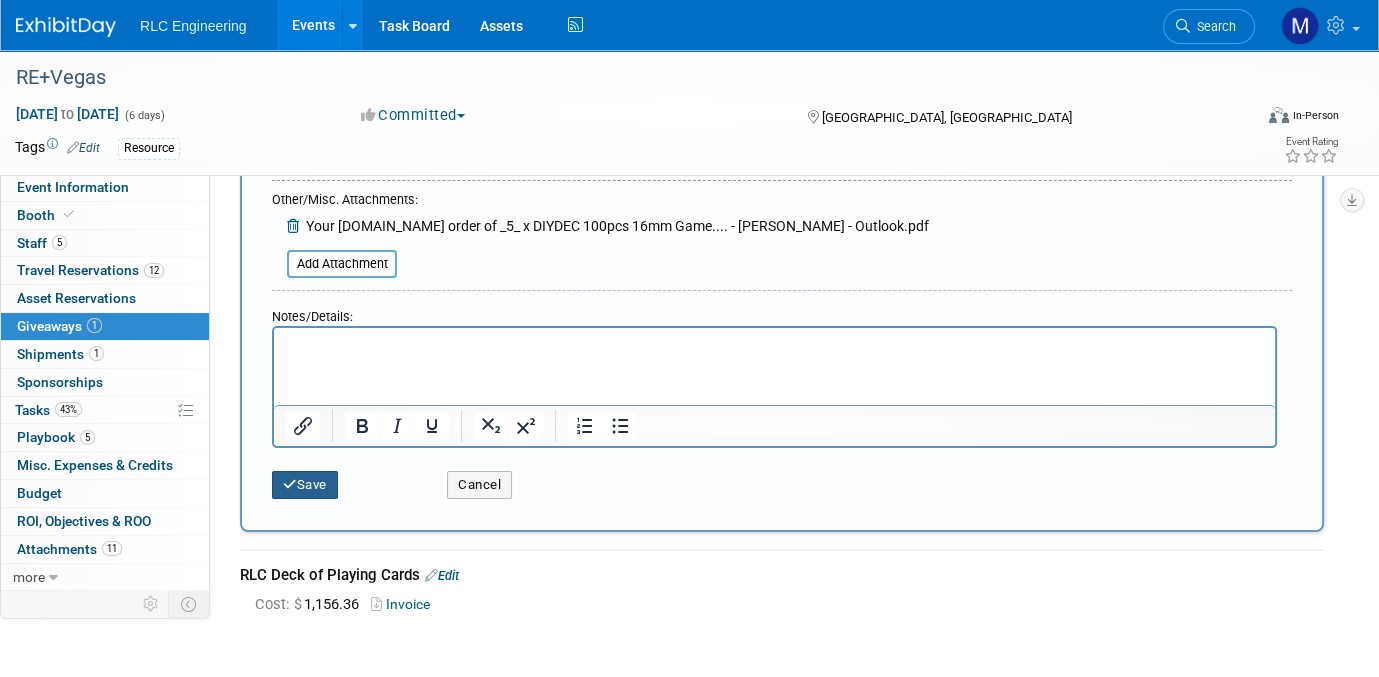 click on "Save" at bounding box center (305, 485) 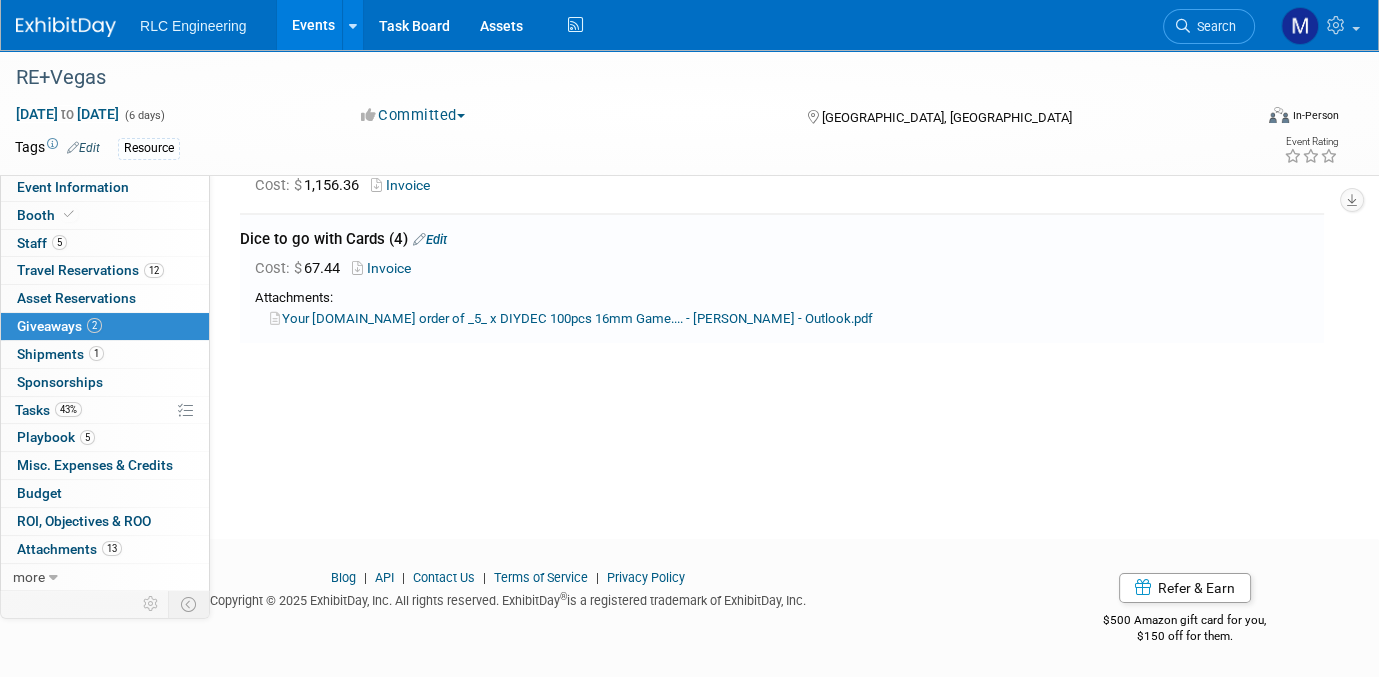 scroll, scrollTop: 0, scrollLeft: 0, axis: both 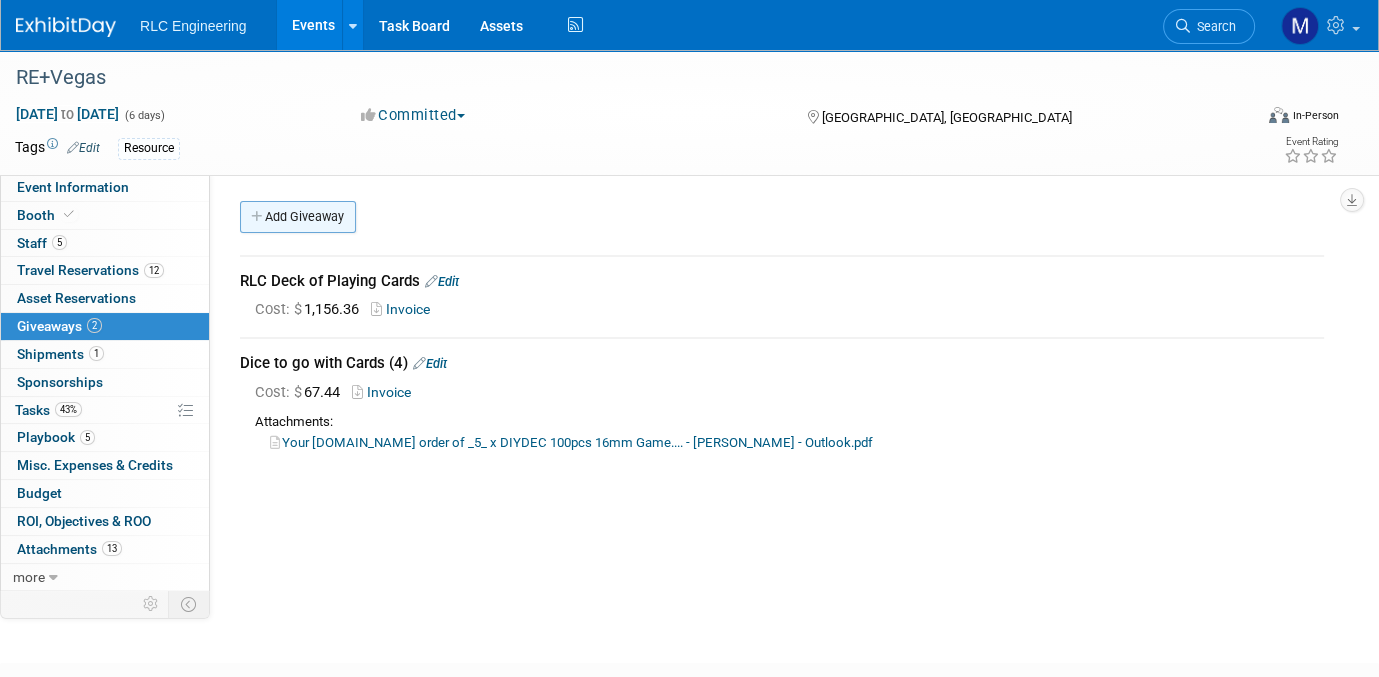click at bounding box center (258, 217) 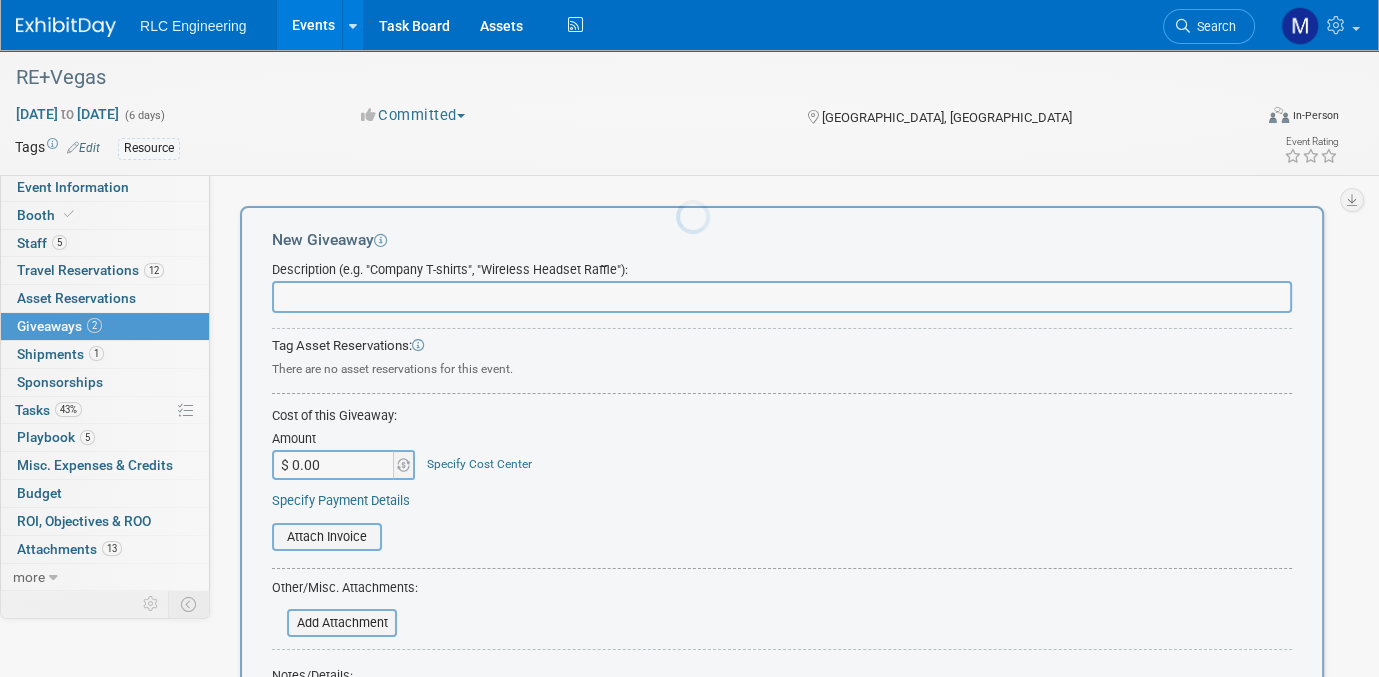 scroll, scrollTop: 0, scrollLeft: 0, axis: both 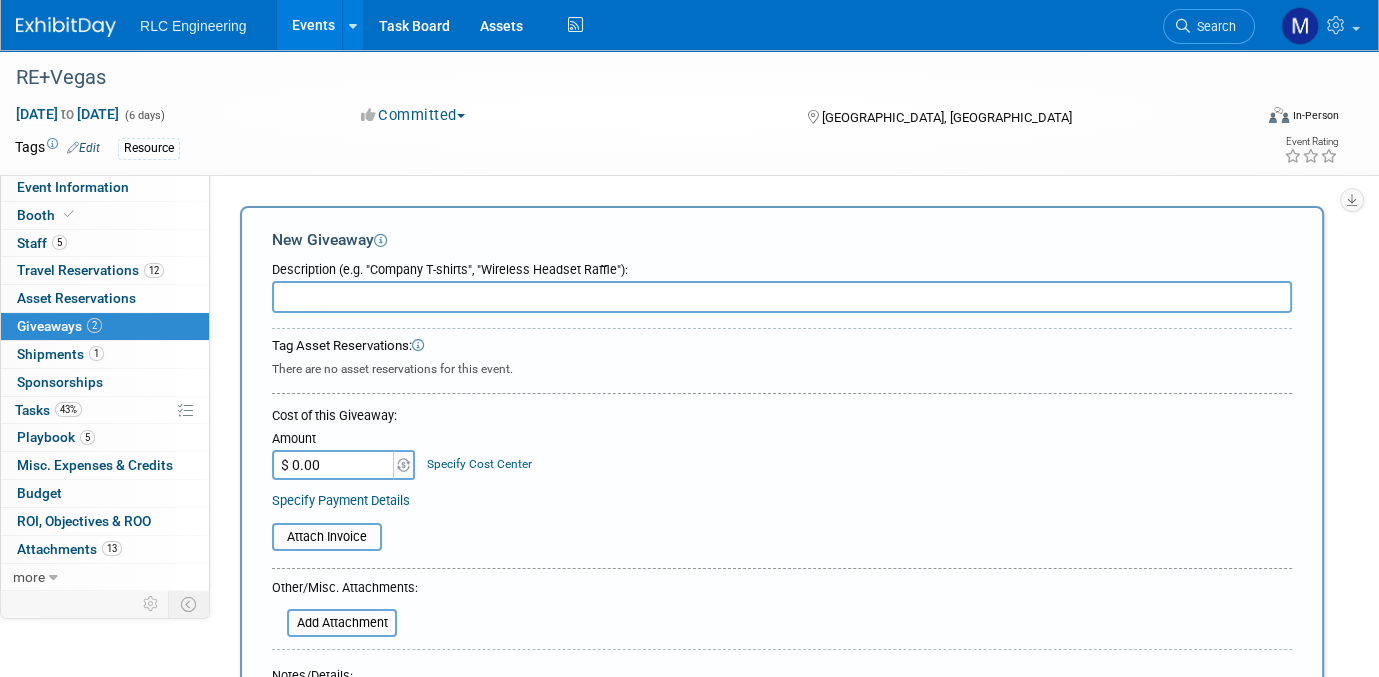 click at bounding box center [782, 297] 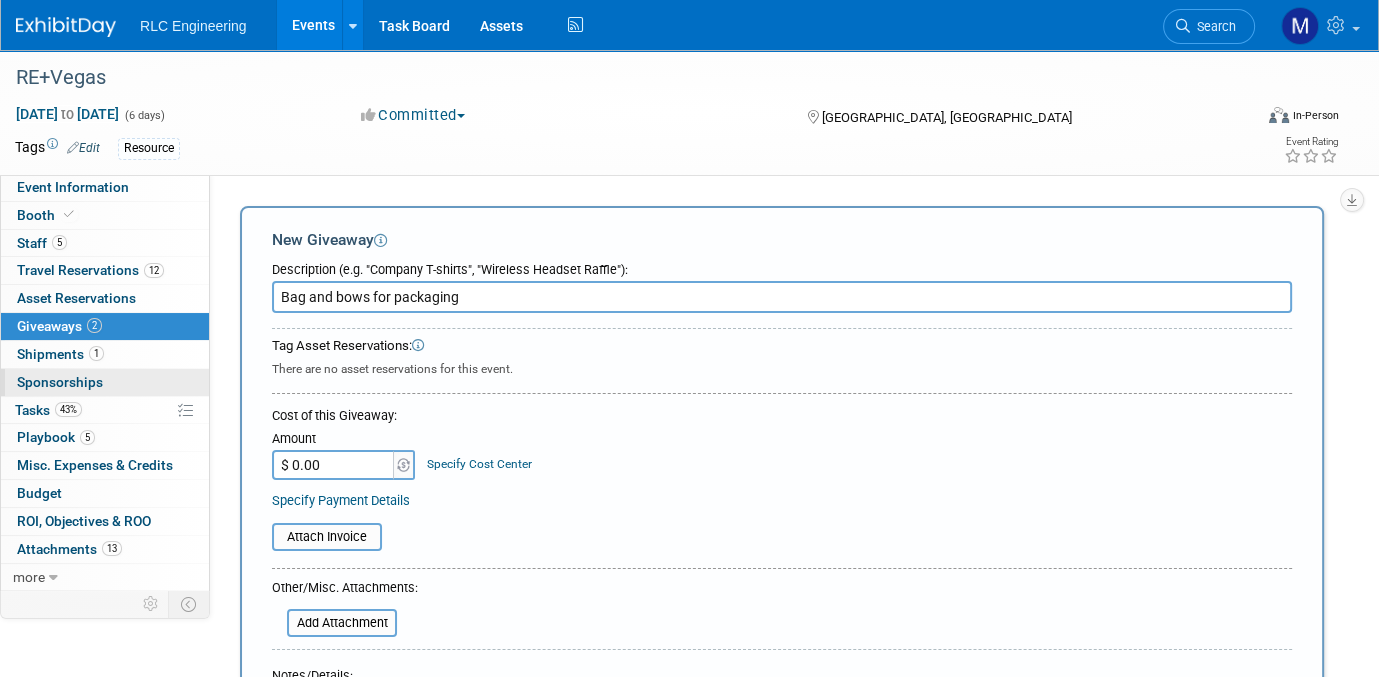 type on "Bag and bows for packaging" 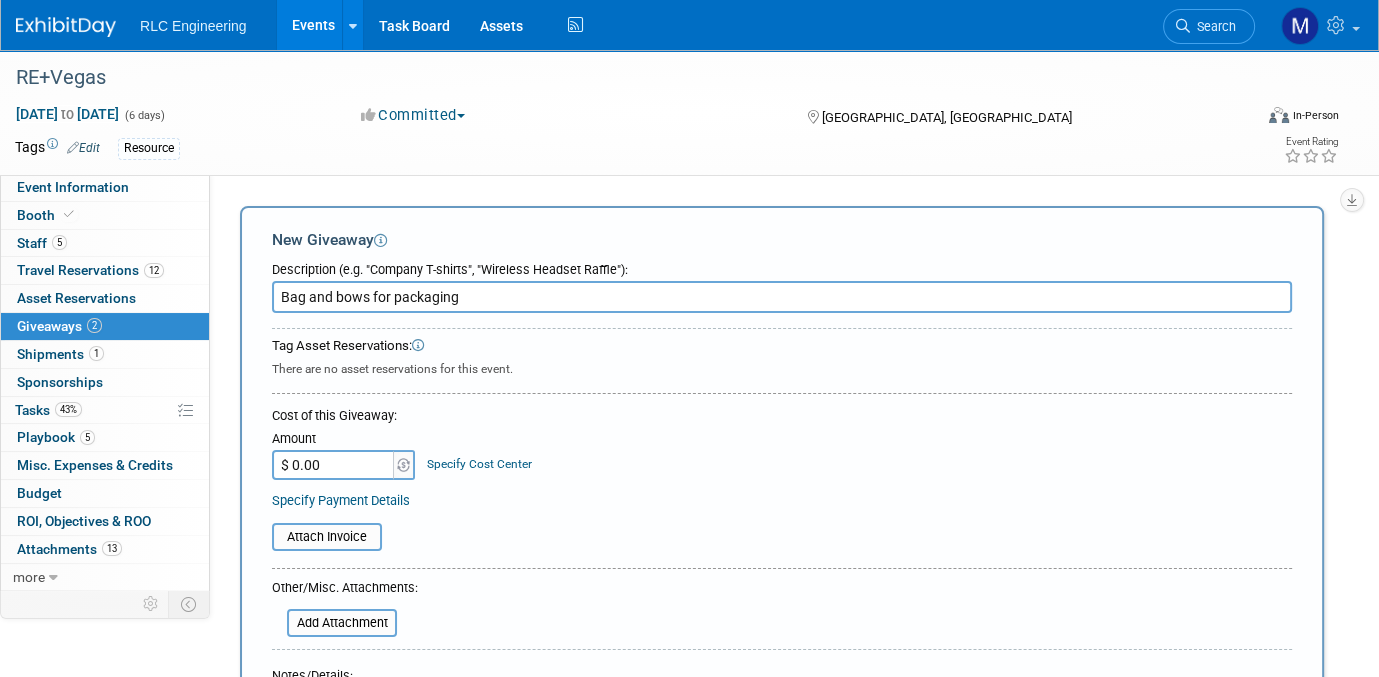 click on "$ 0.00" at bounding box center (334, 465) 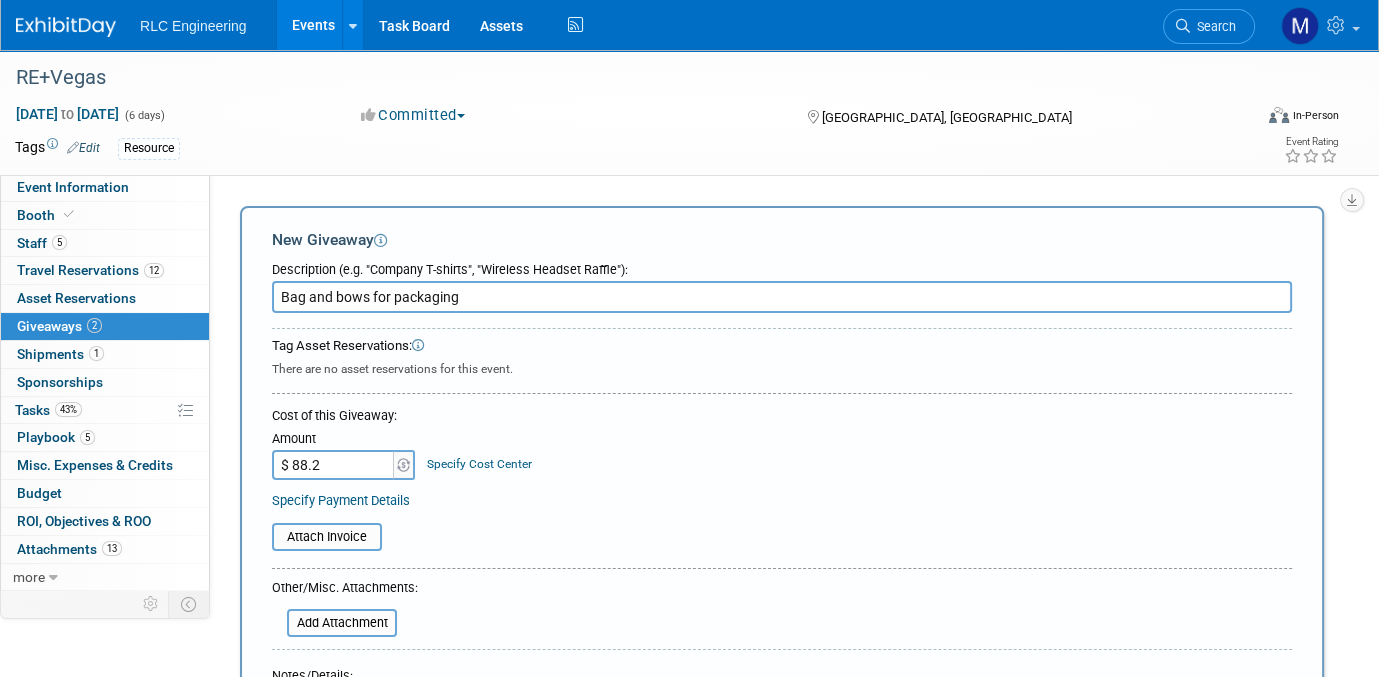 type on "$ 88.21" 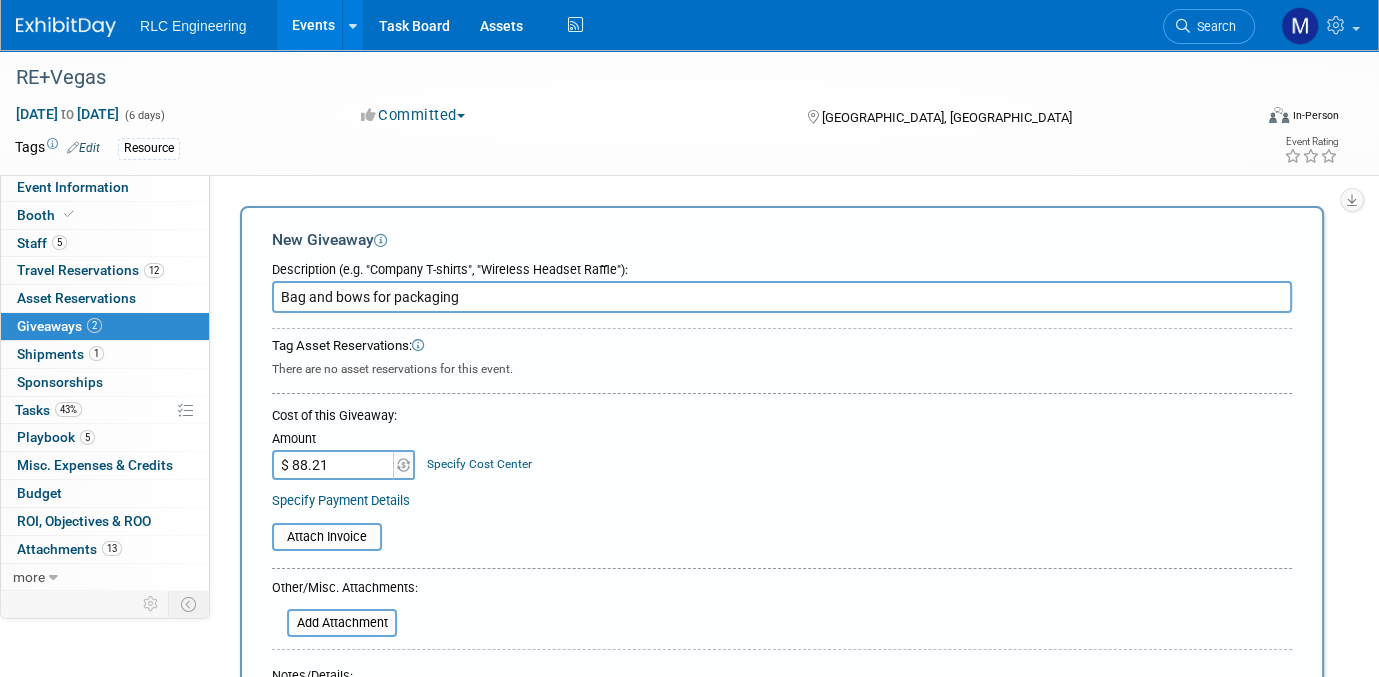 click on "Amount
$ 88.21
Specify Cost Center
Cost Center
-- Not Specified --" at bounding box center [782, 453] 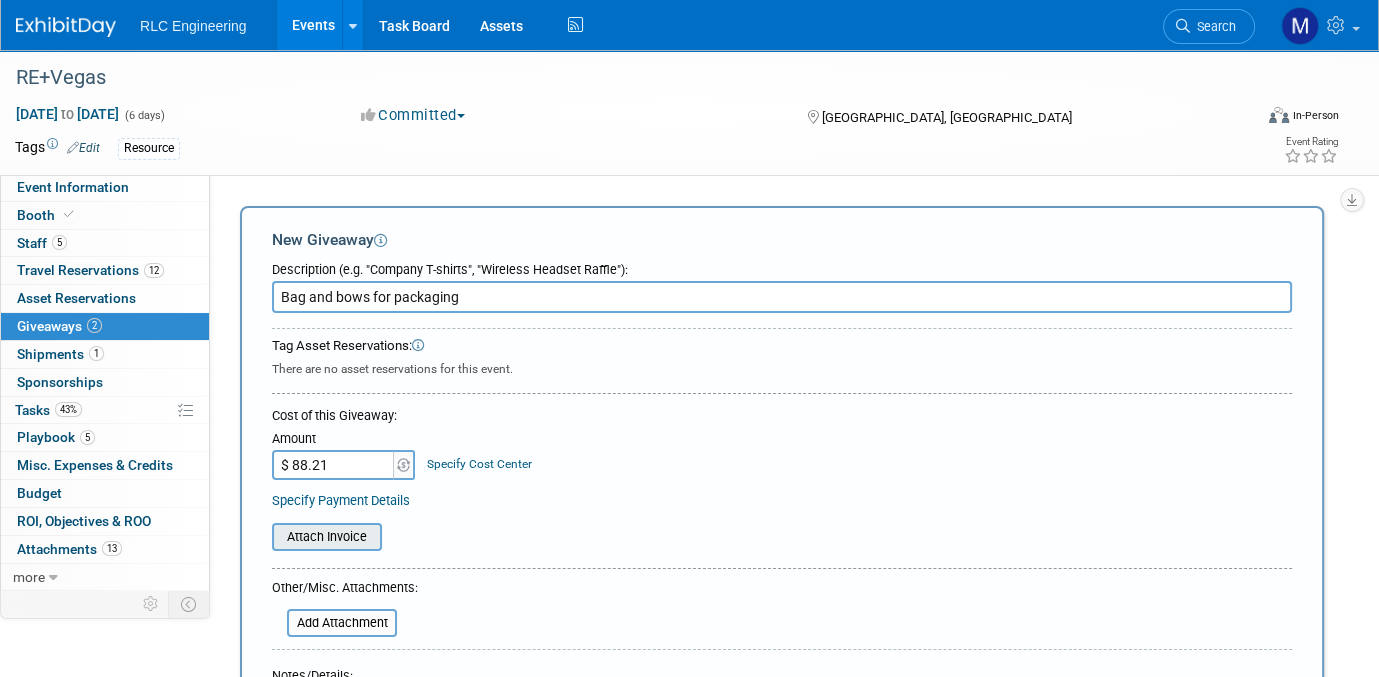 click at bounding box center [261, 537] 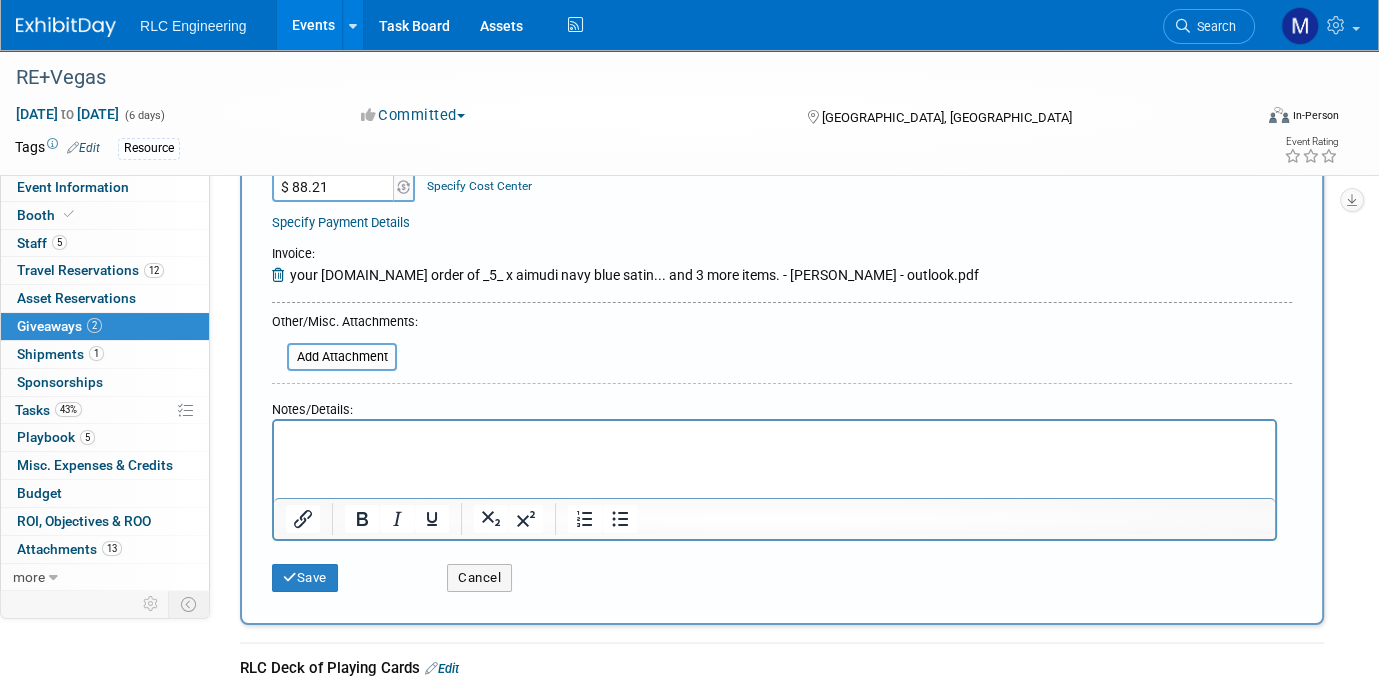 scroll, scrollTop: 300, scrollLeft: 0, axis: vertical 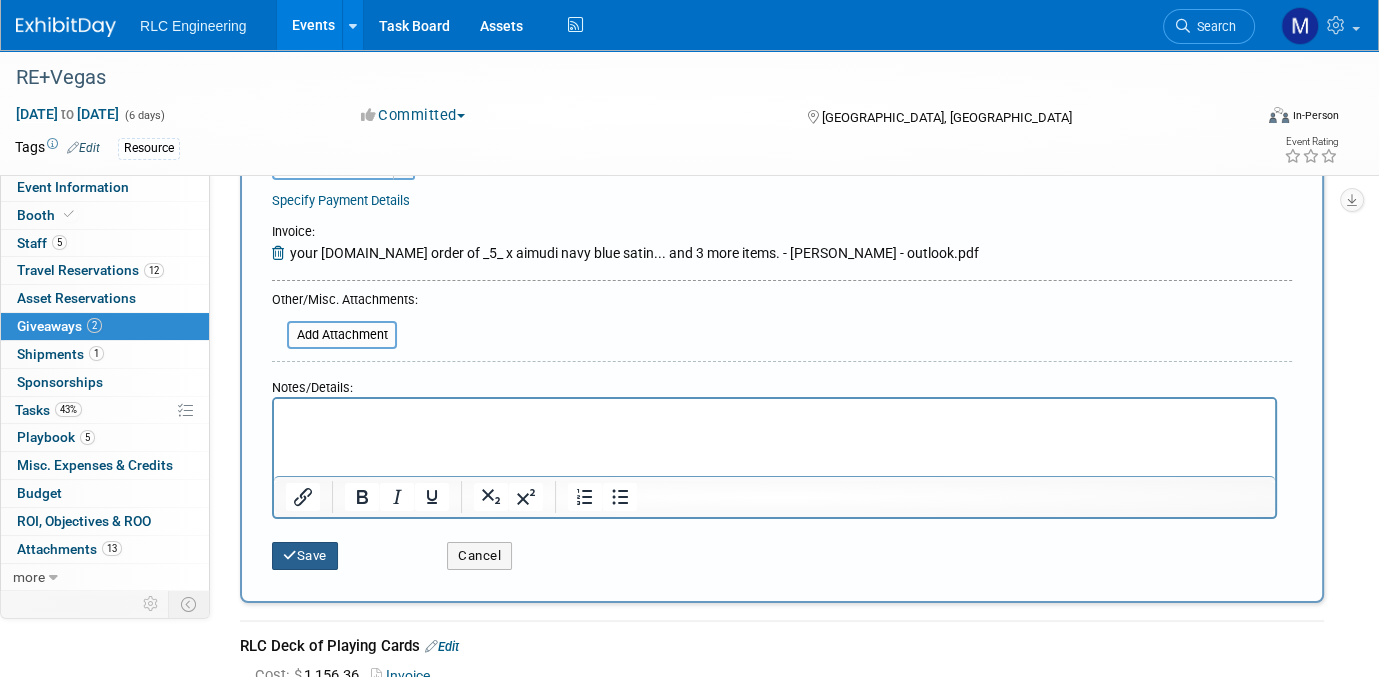 click on "Save" at bounding box center (305, 556) 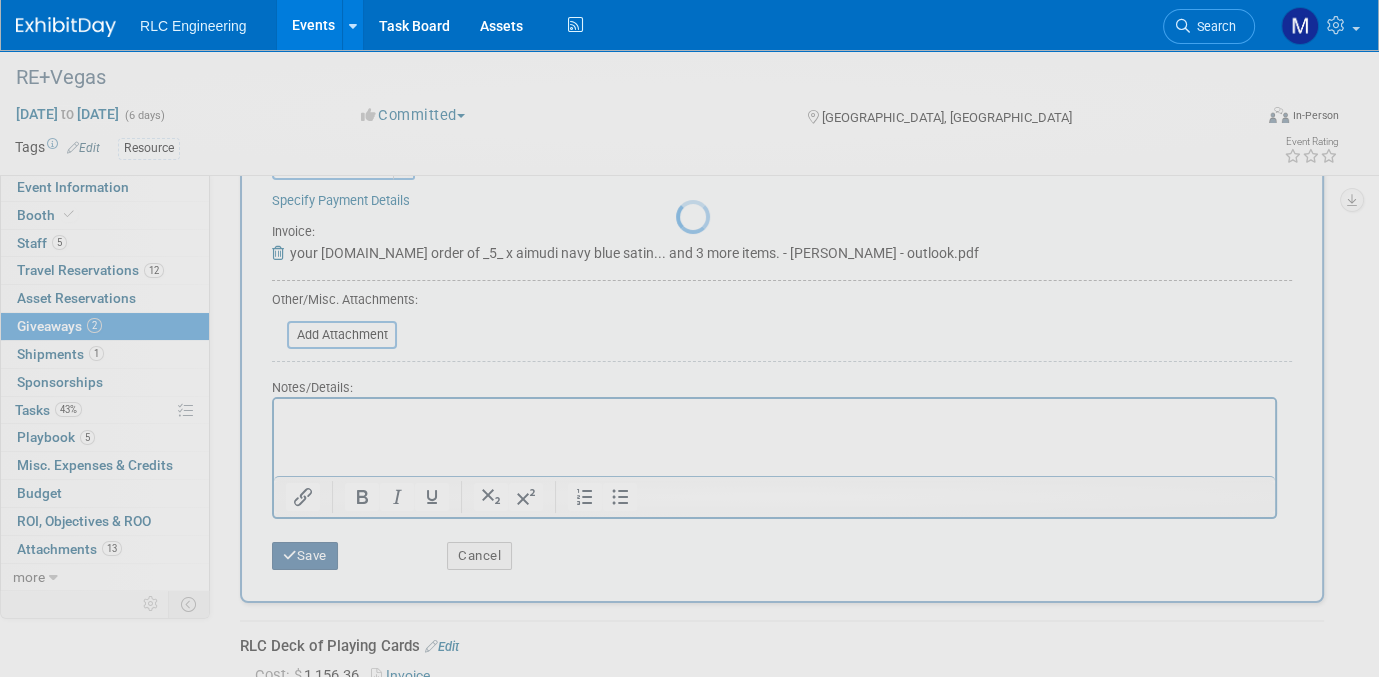 scroll, scrollTop: 126, scrollLeft: 0, axis: vertical 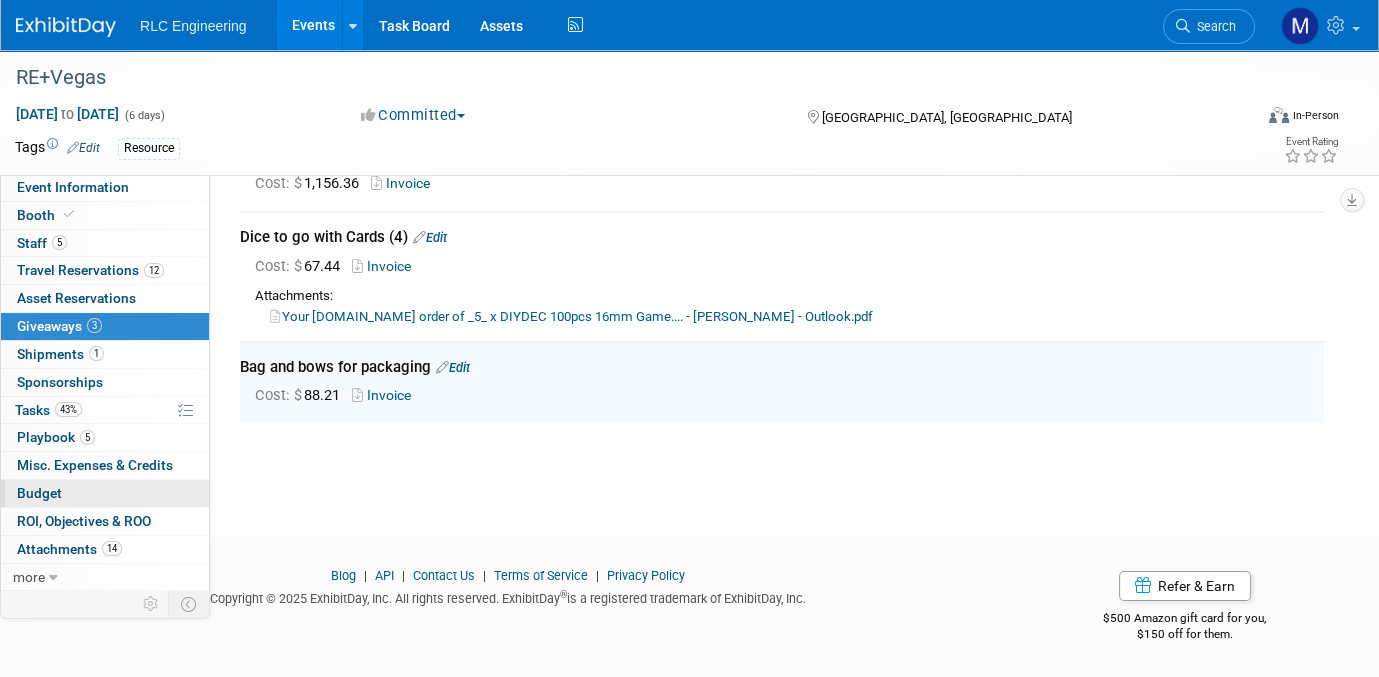 click on "Budget" at bounding box center [39, 493] 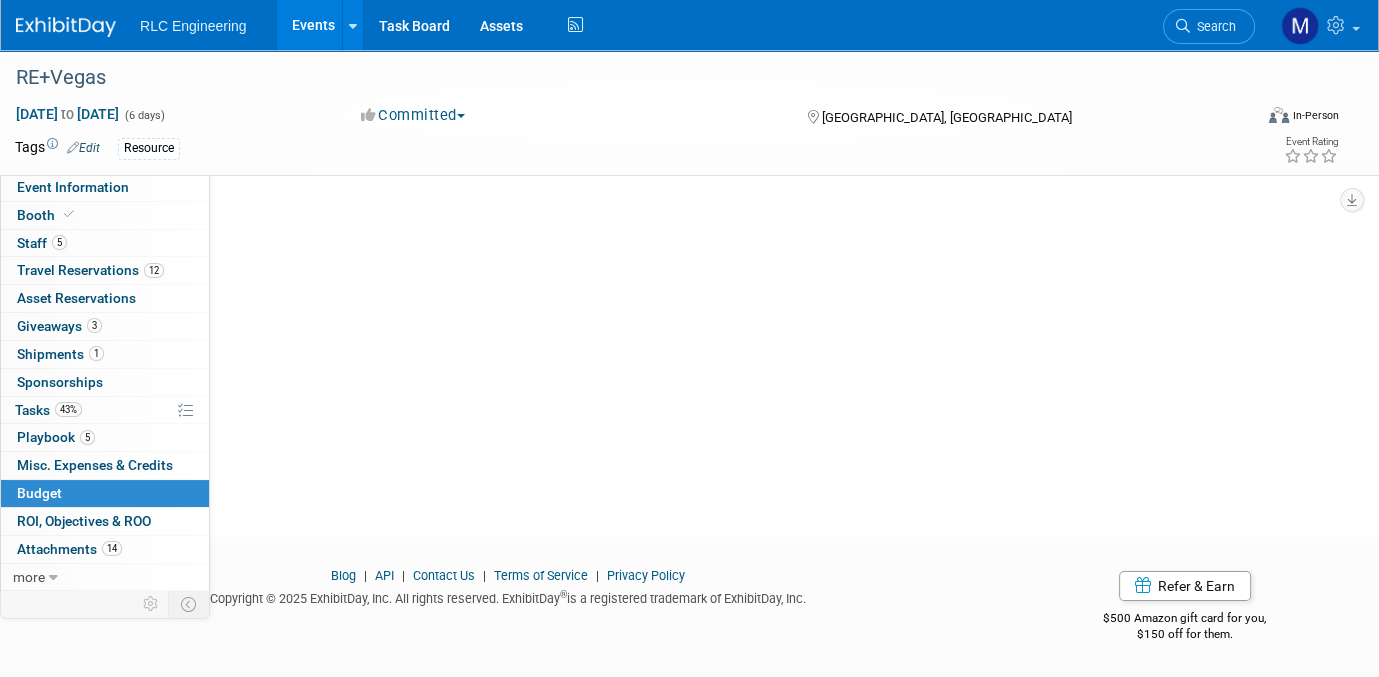 scroll, scrollTop: 0, scrollLeft: 0, axis: both 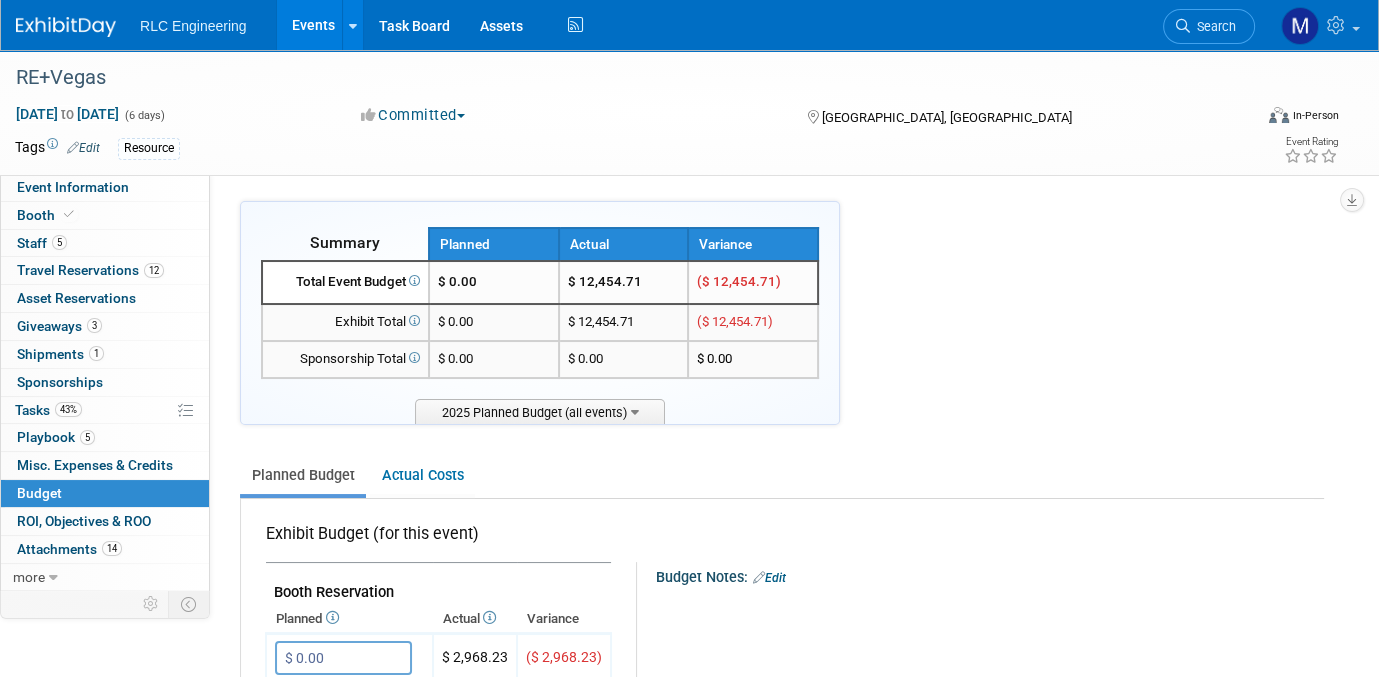click at bounding box center (413, 280) 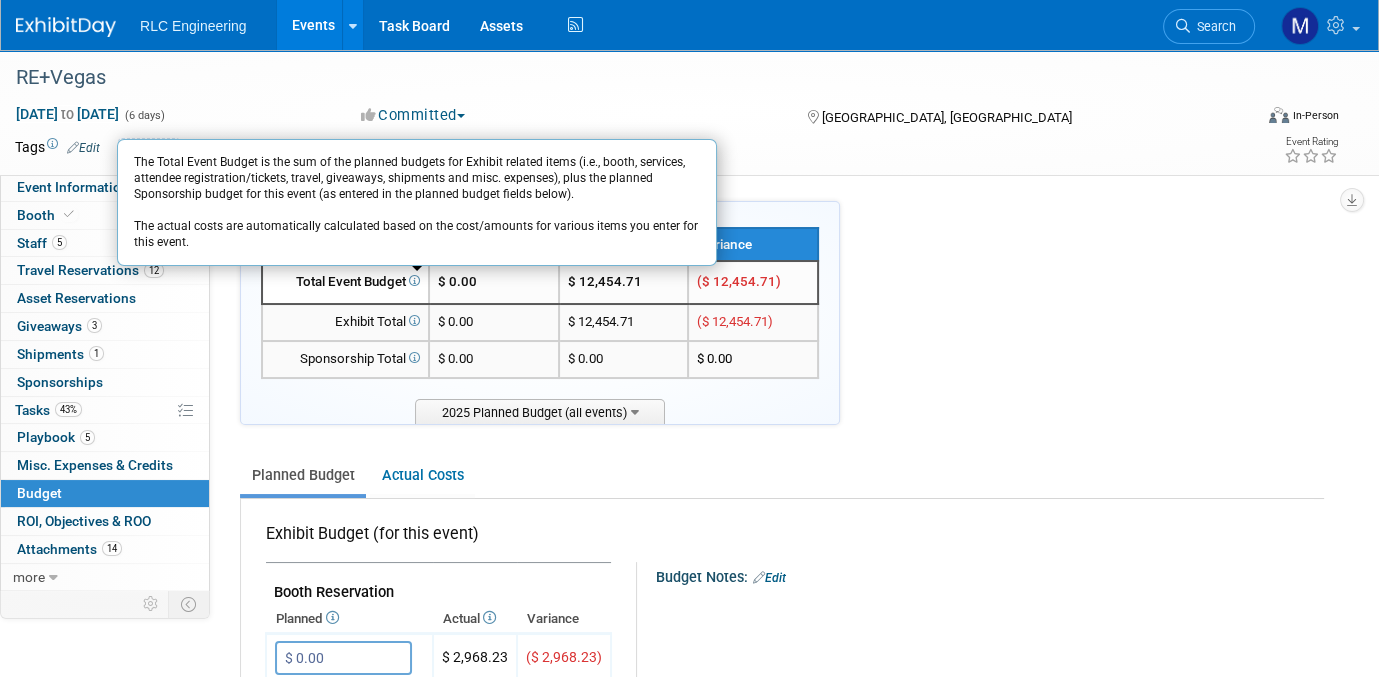 click on "Summary
Planned
Actual
Variance
X" at bounding box center [782, 1014] 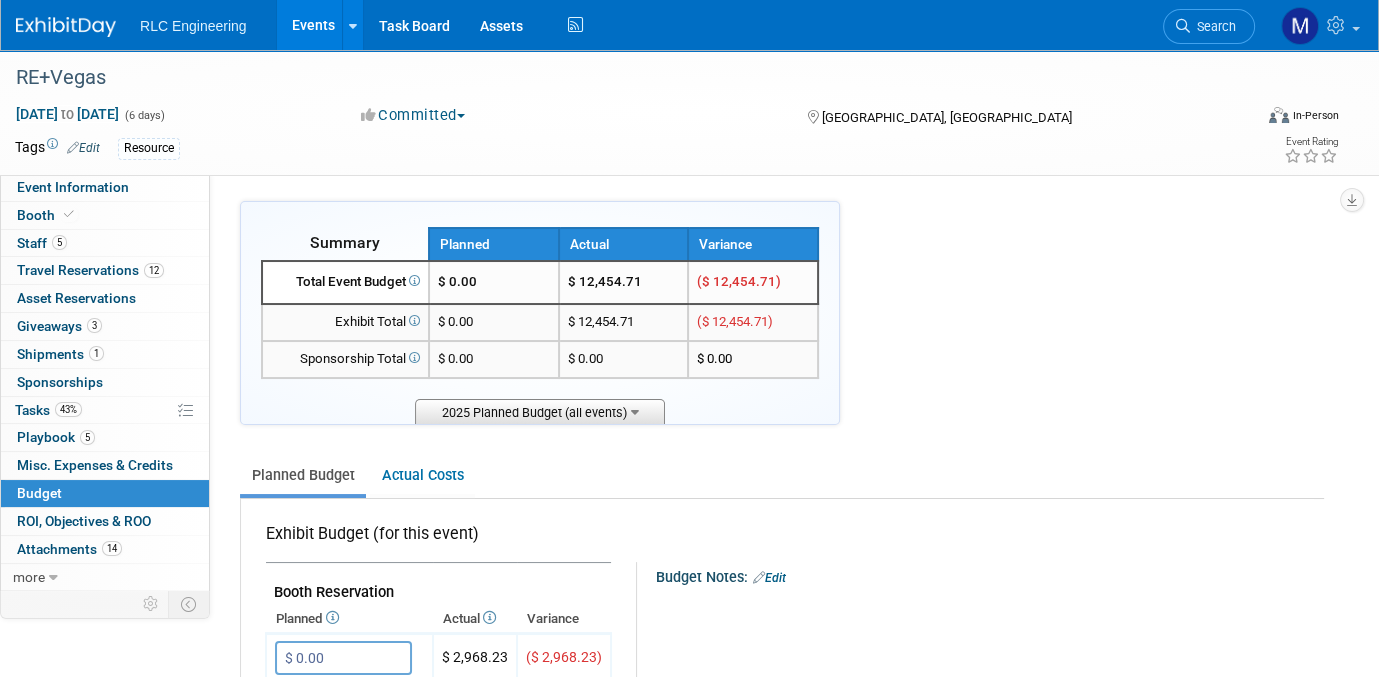 click on "2025 Planned Budget (all events)" at bounding box center [540, 411] 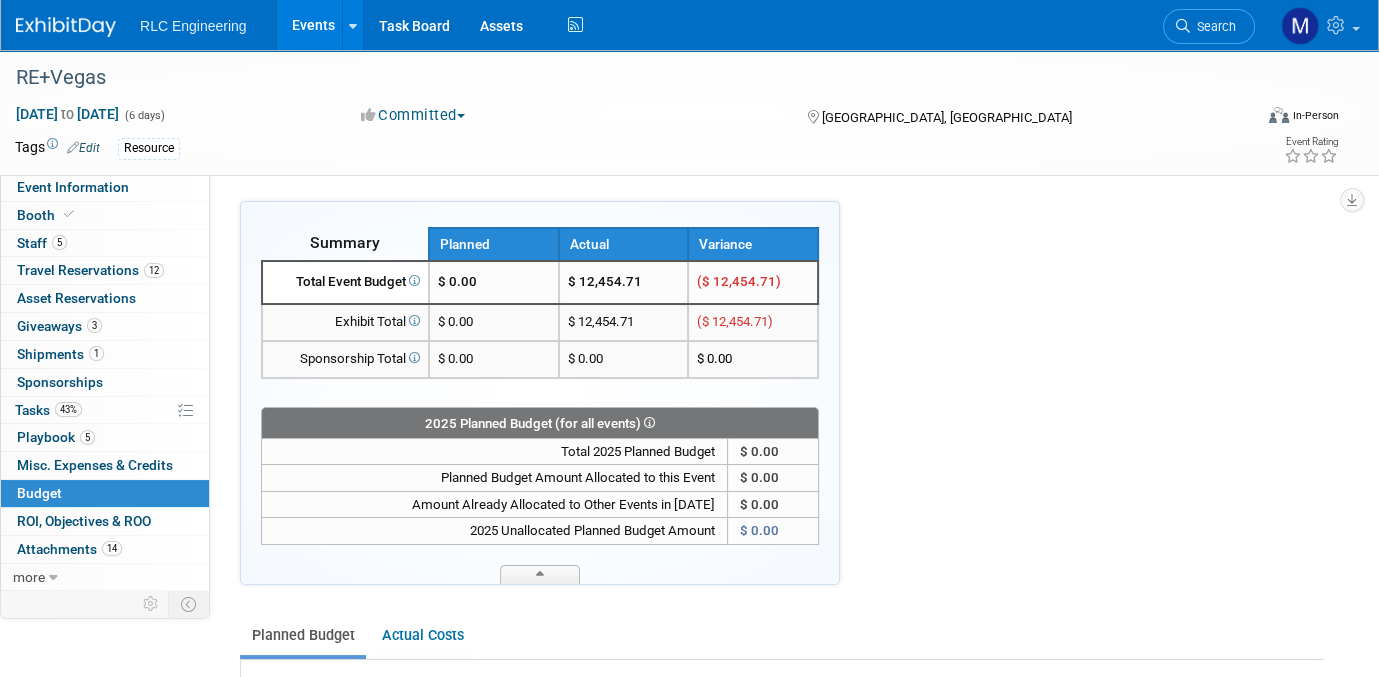 click on "Summary
Planned
Actual
Variance
X" at bounding box center (782, 1094) 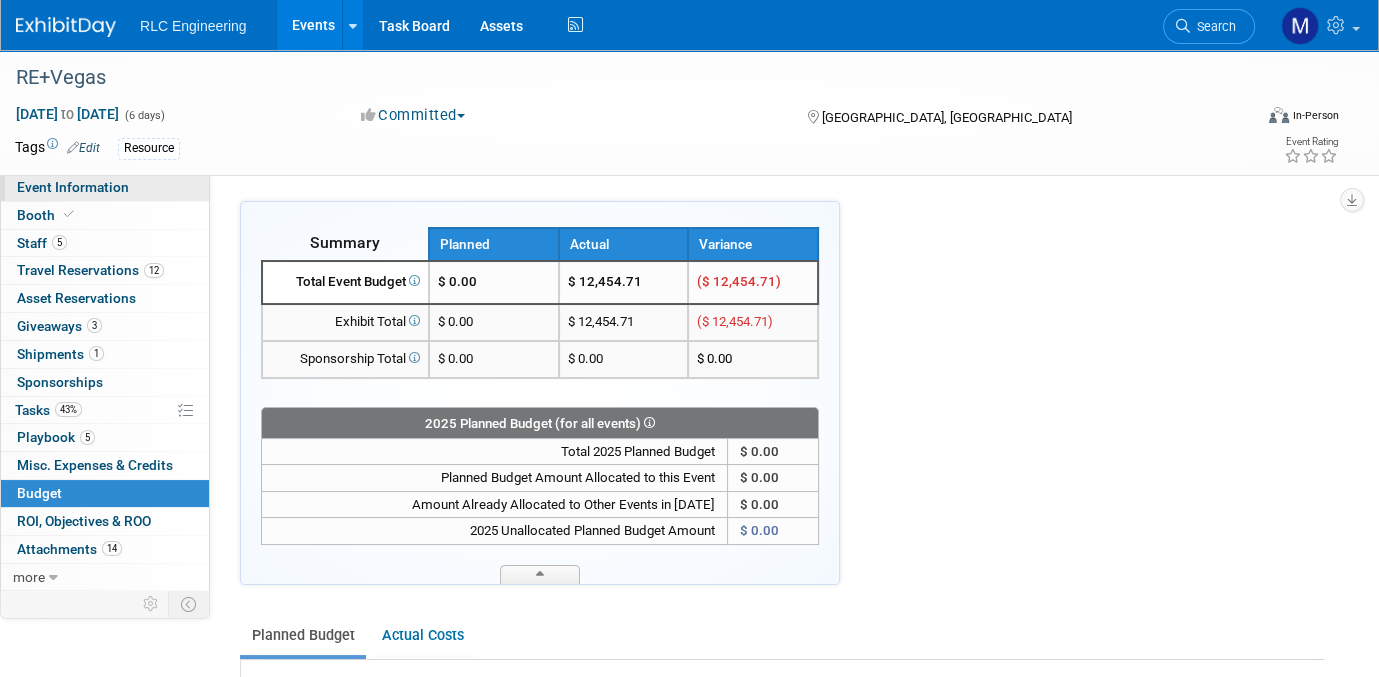 click on "Event Information" at bounding box center [105, 187] 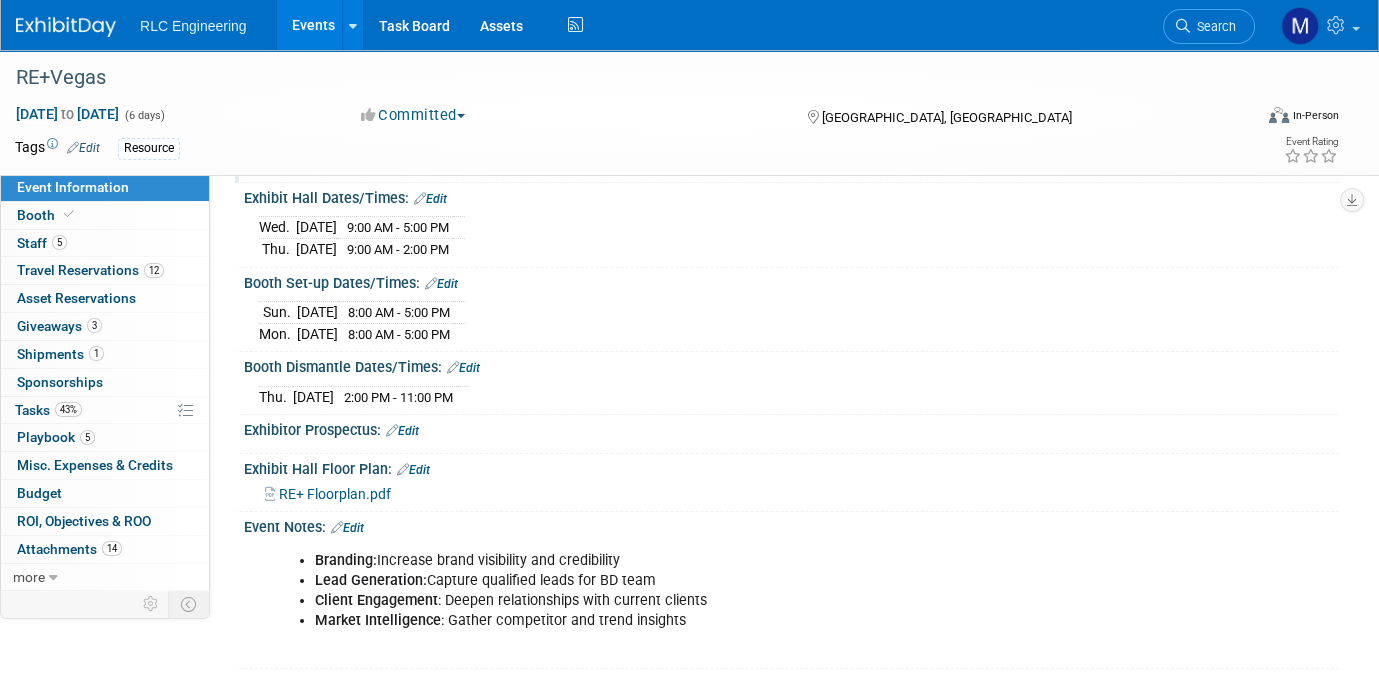 scroll, scrollTop: 400, scrollLeft: 0, axis: vertical 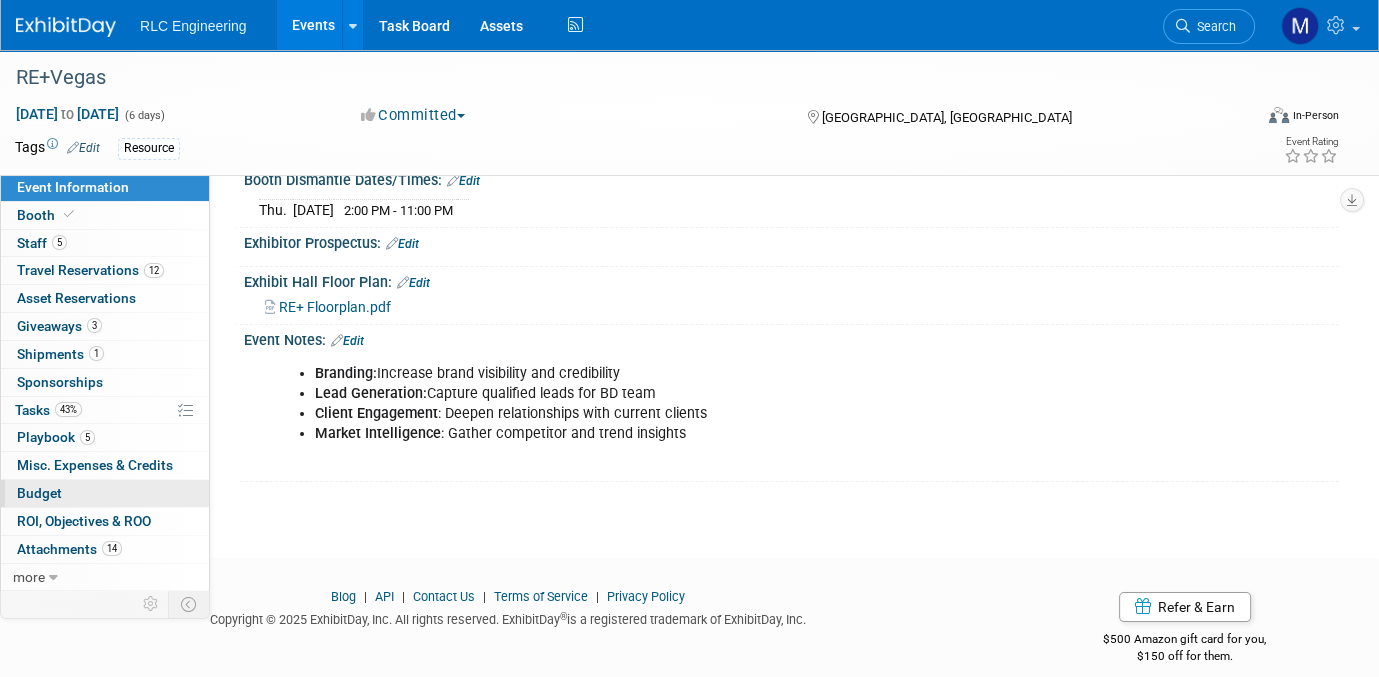 click on "Budget" at bounding box center [39, 493] 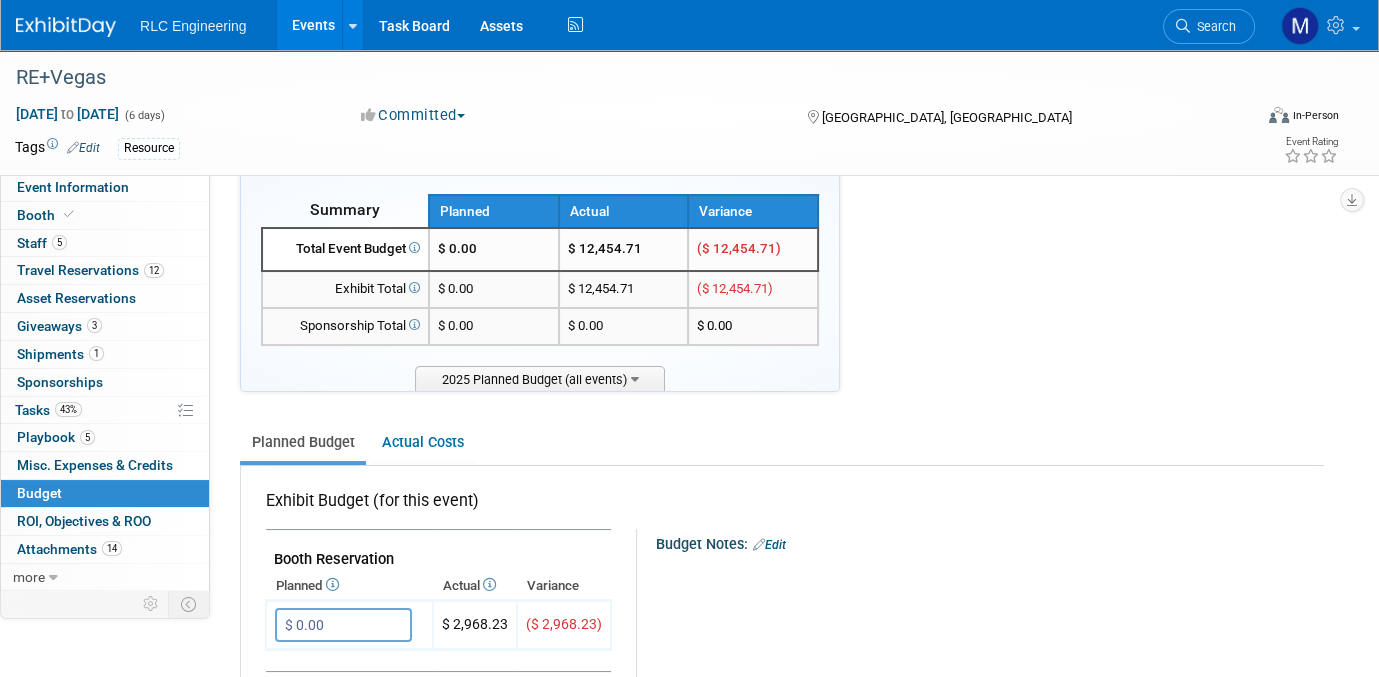 scroll, scrollTop: 0, scrollLeft: 0, axis: both 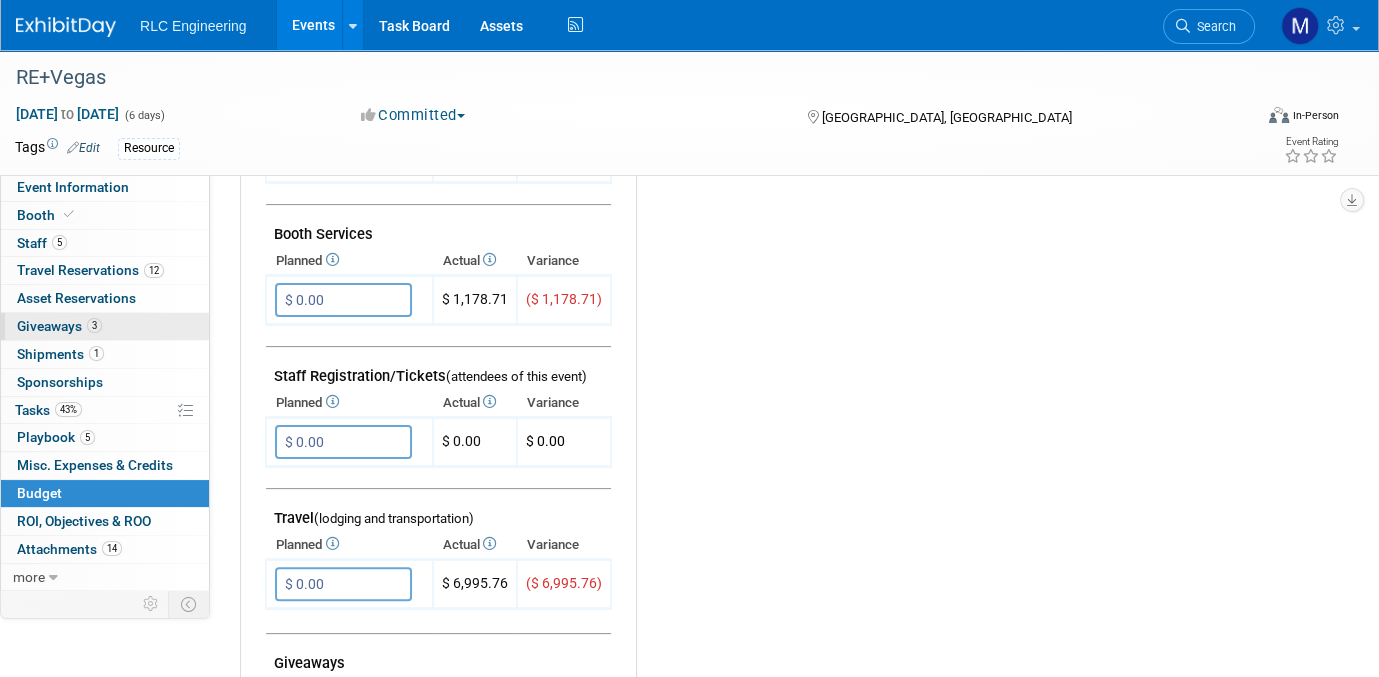 click on "3
Giveaways 3" at bounding box center [105, 326] 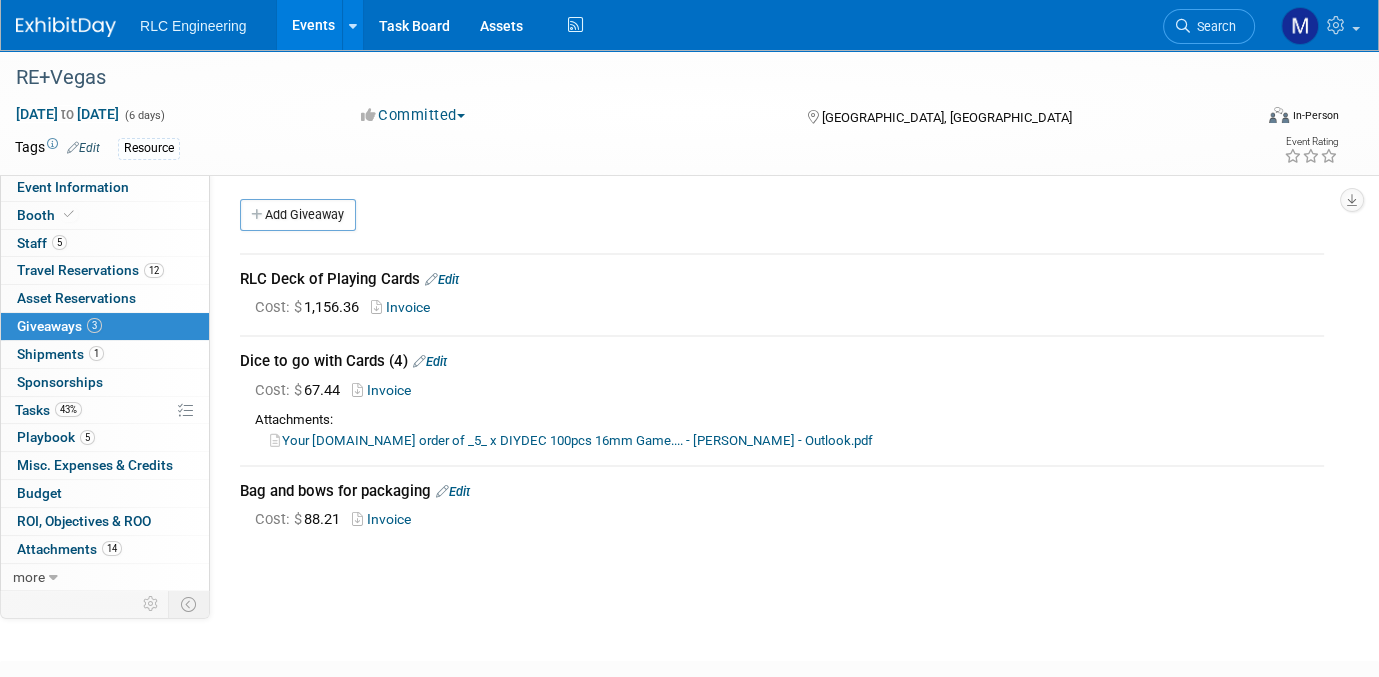 scroll, scrollTop: 0, scrollLeft: 0, axis: both 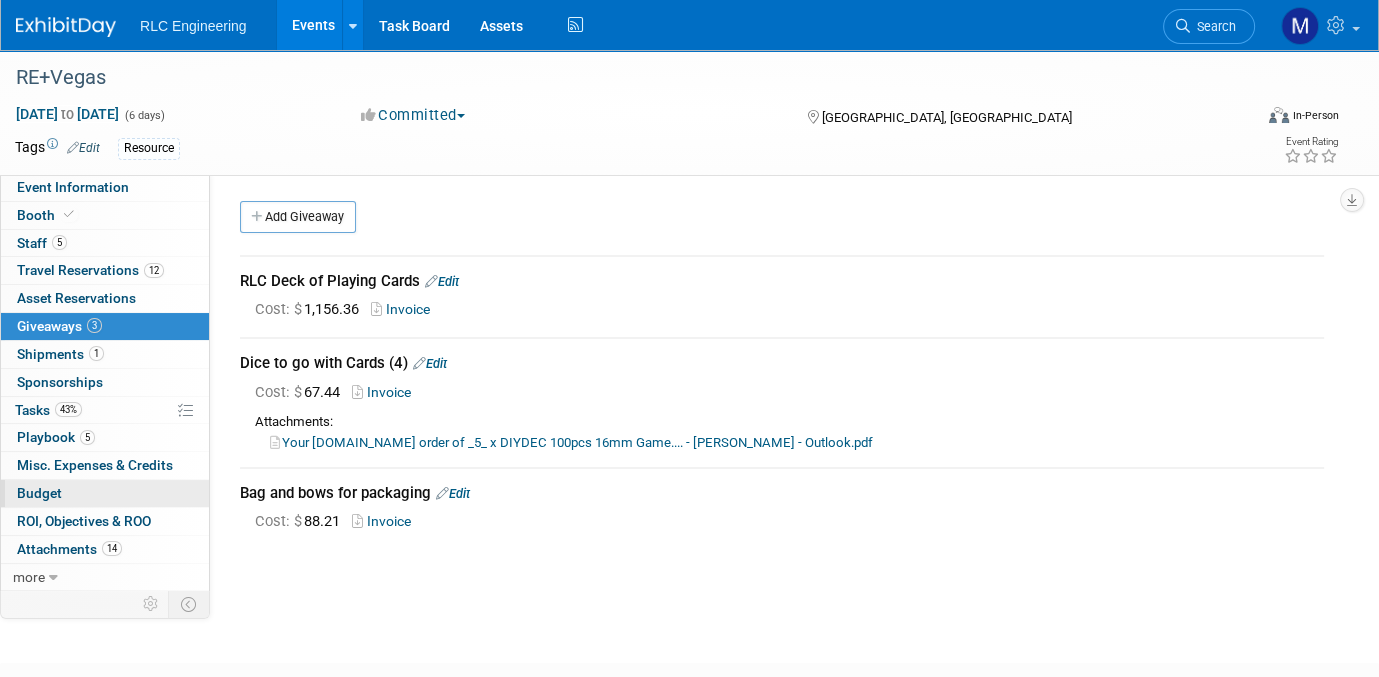 click on "Budget" at bounding box center [105, 493] 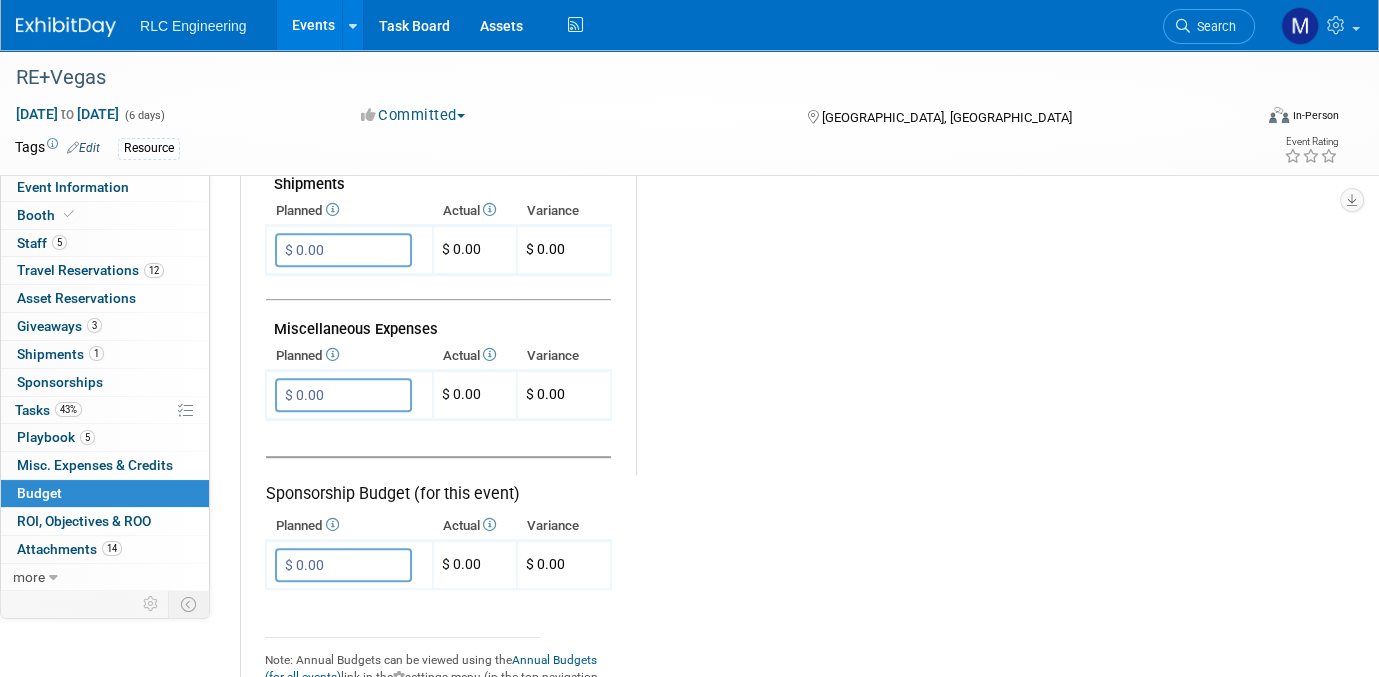 scroll, scrollTop: 900, scrollLeft: 0, axis: vertical 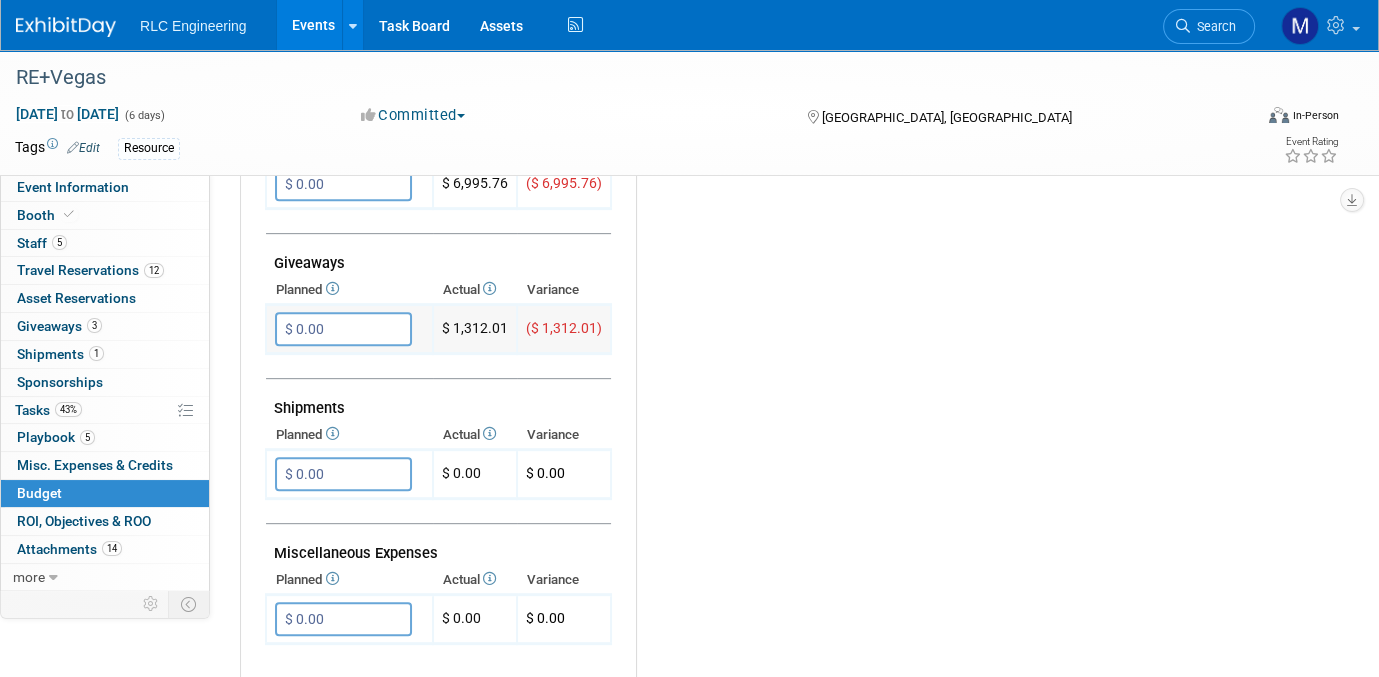 click on "$ 0.00" at bounding box center [343, 329] 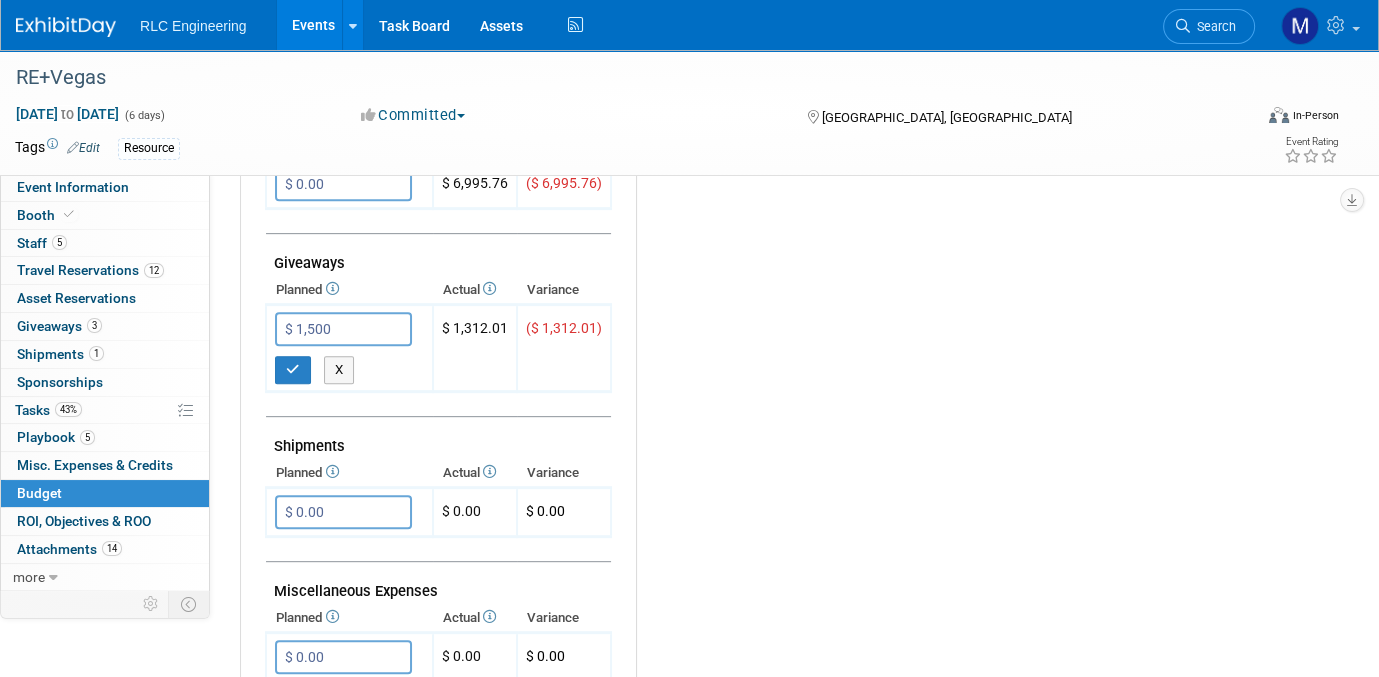 type on "$ 1,500.00" 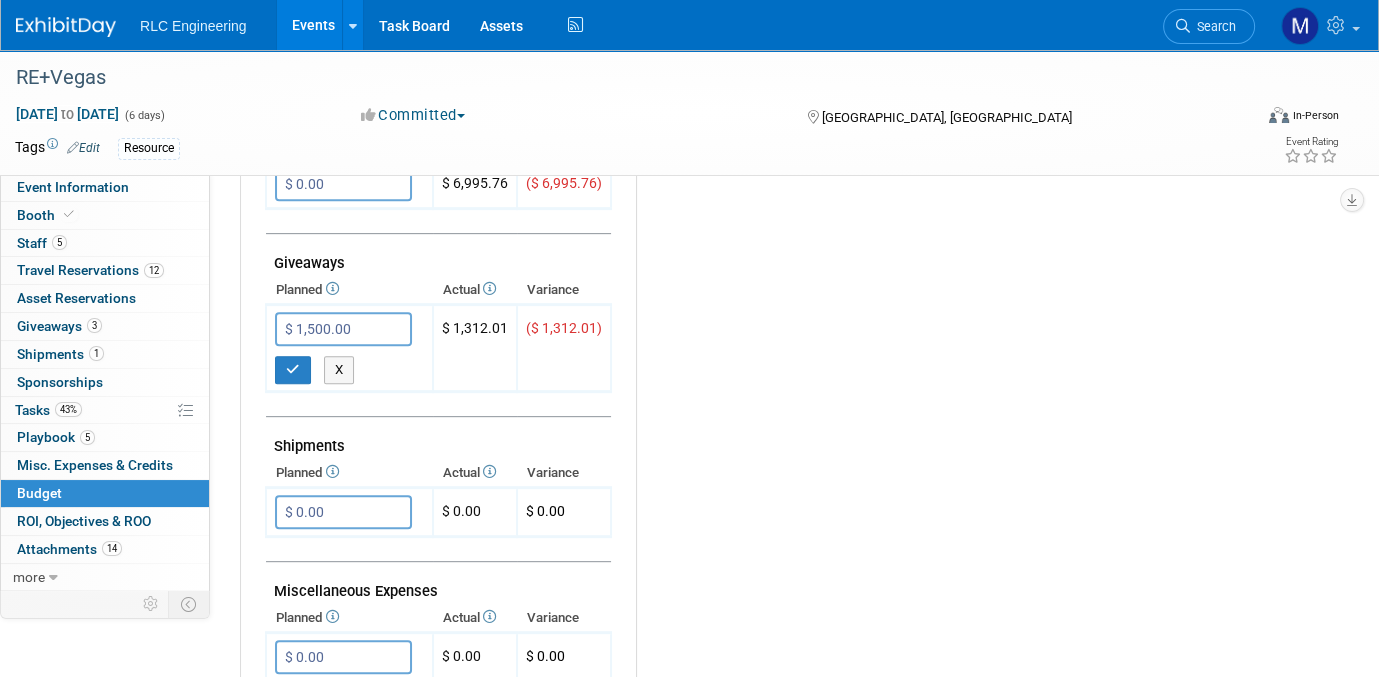 click on "Budget Notes:
Edit
X" at bounding box center [971, 180] 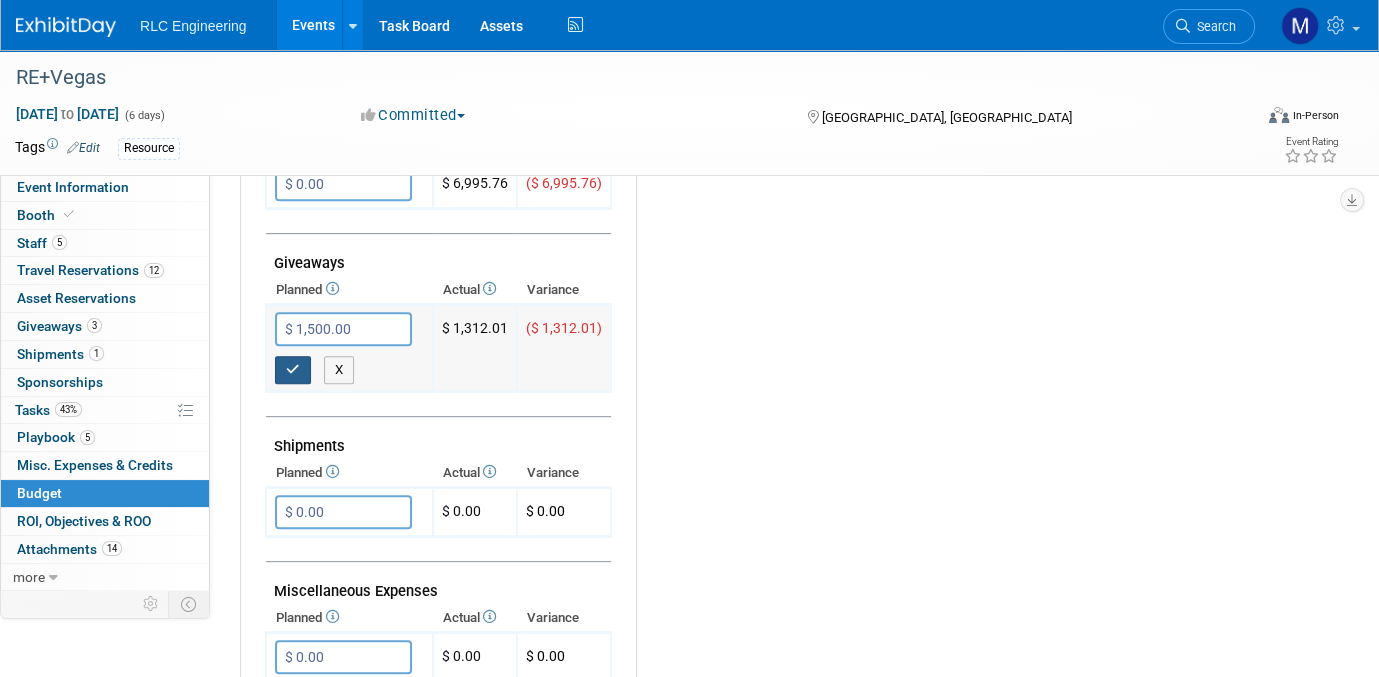 click at bounding box center [293, 370] 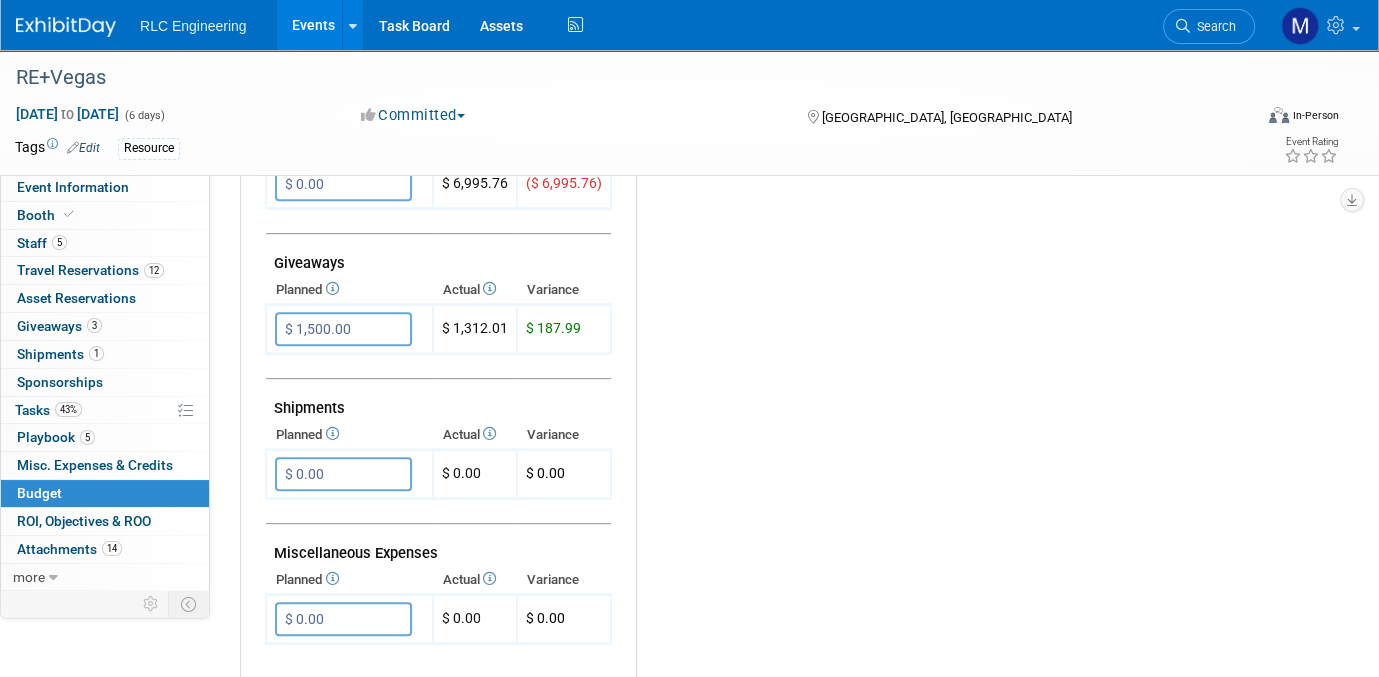click at bounding box center [331, 288] 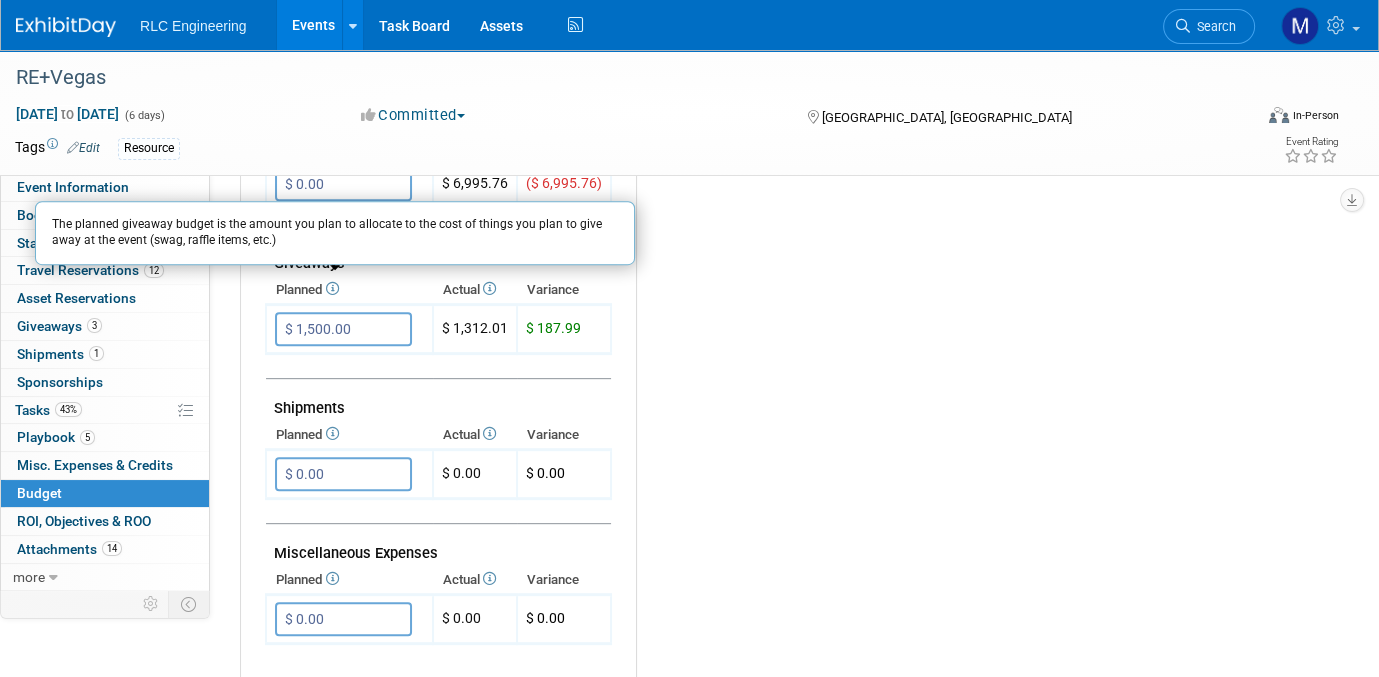 click on "Budget Notes:
Edit
X" at bounding box center (971, 180) 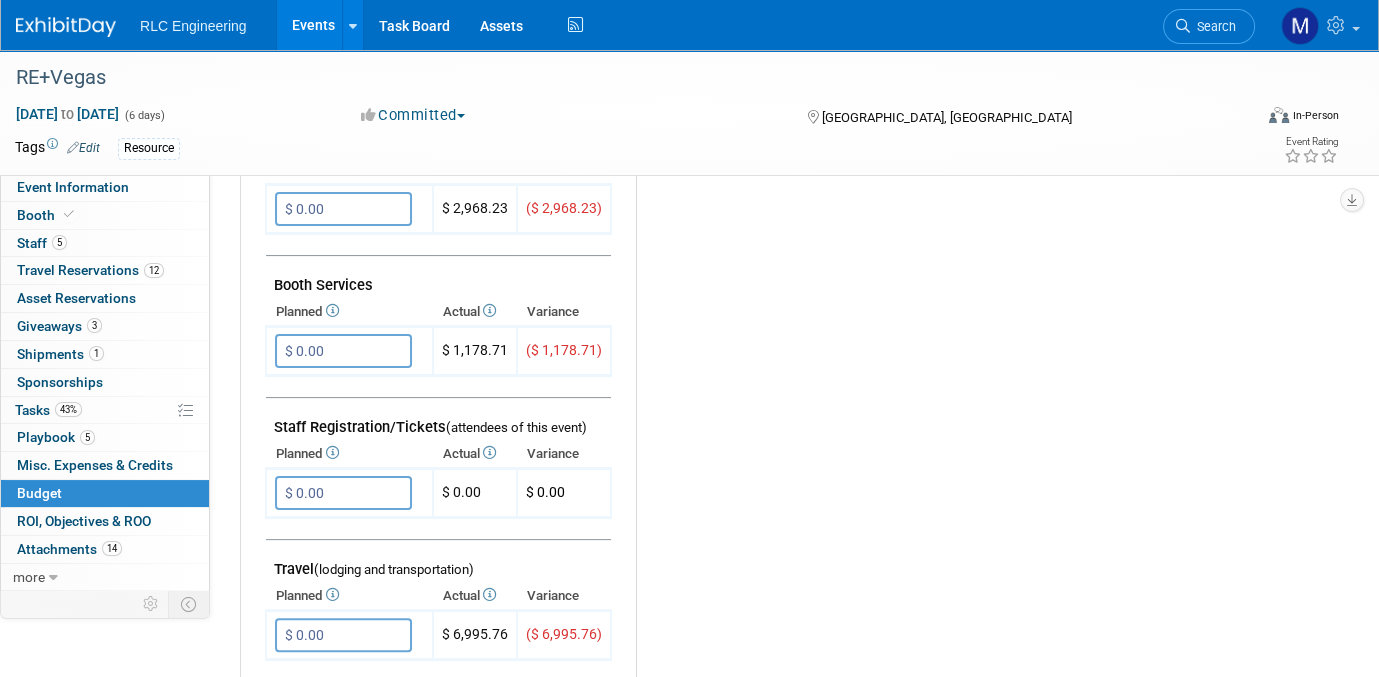 scroll, scrollTop: 0, scrollLeft: 0, axis: both 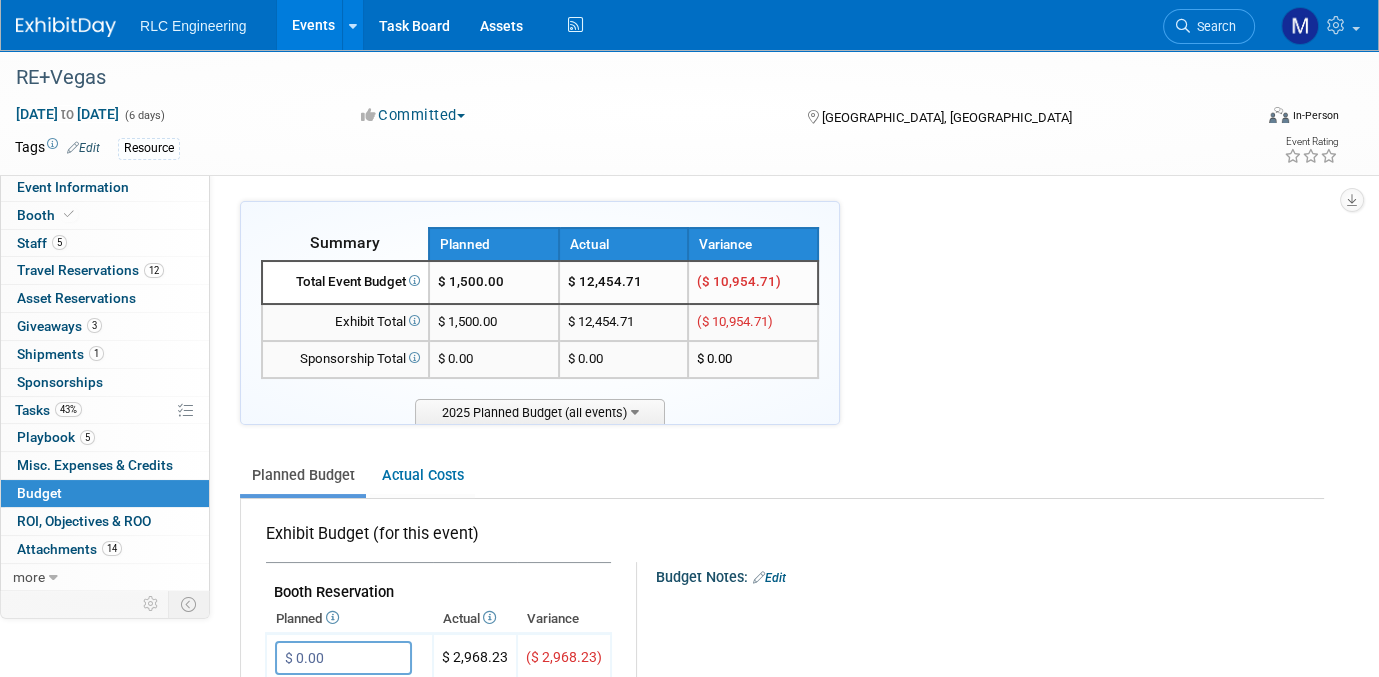 click at bounding box center [413, 280] 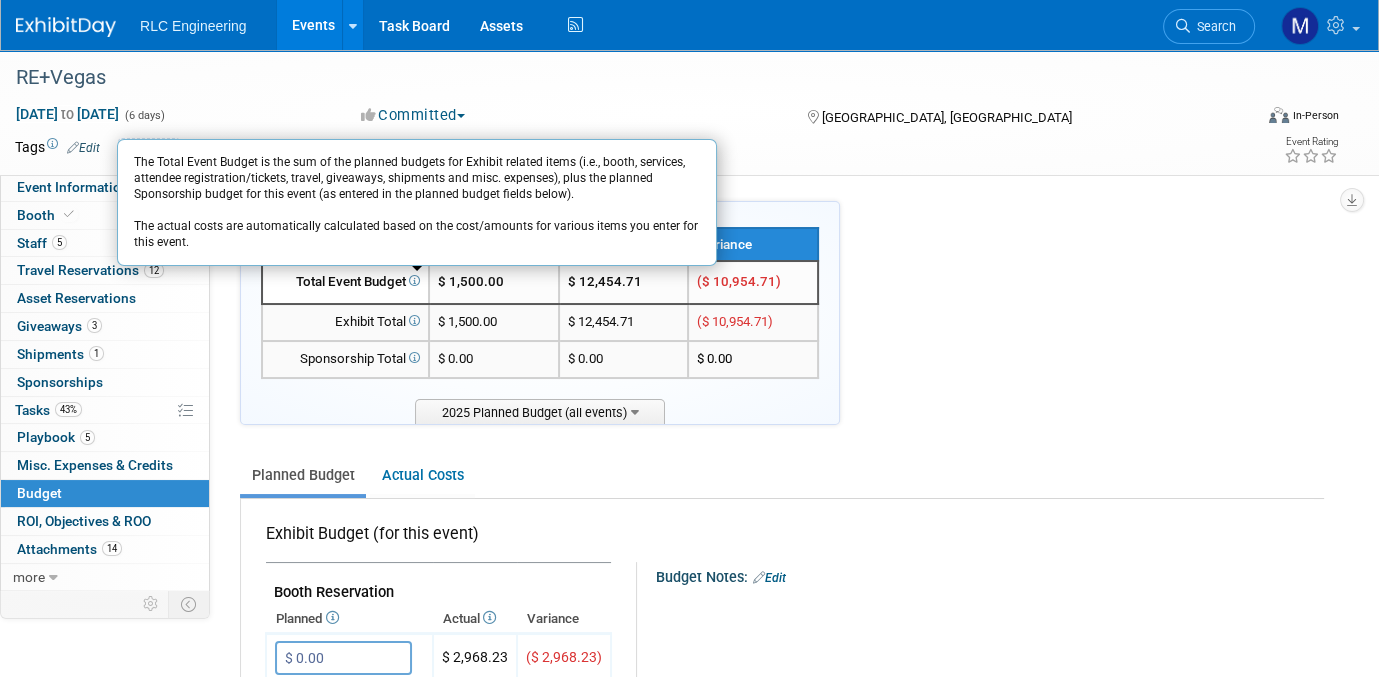 click on "Summary
Planned
Actual
Variance
X" at bounding box center (782, 1014) 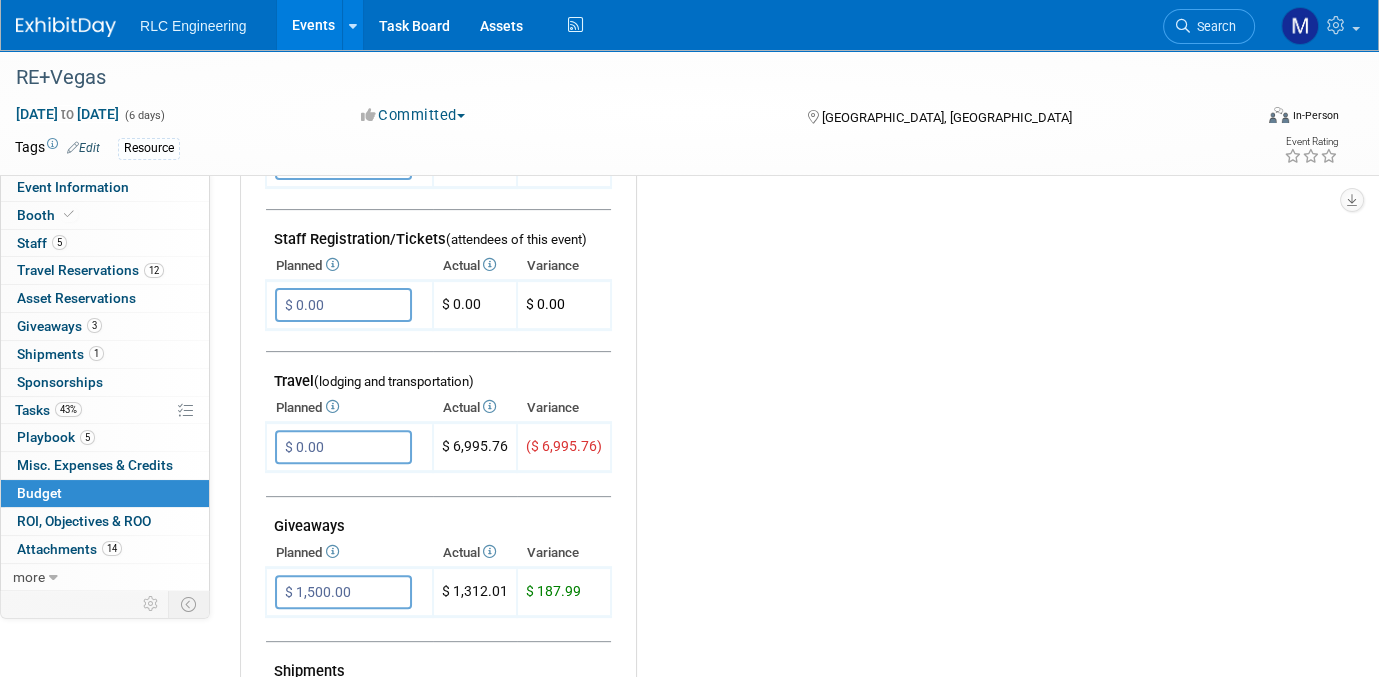 scroll, scrollTop: 649, scrollLeft: 0, axis: vertical 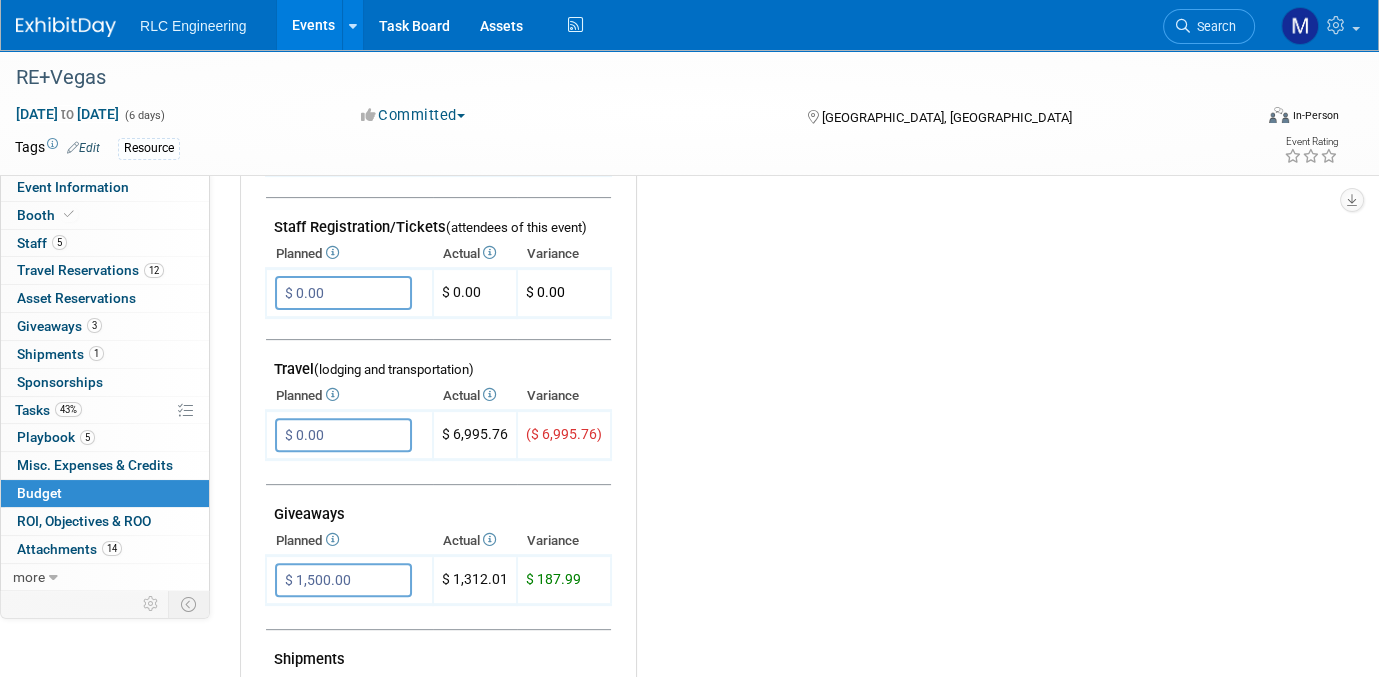 click on "Edit" at bounding box center [83, 148] 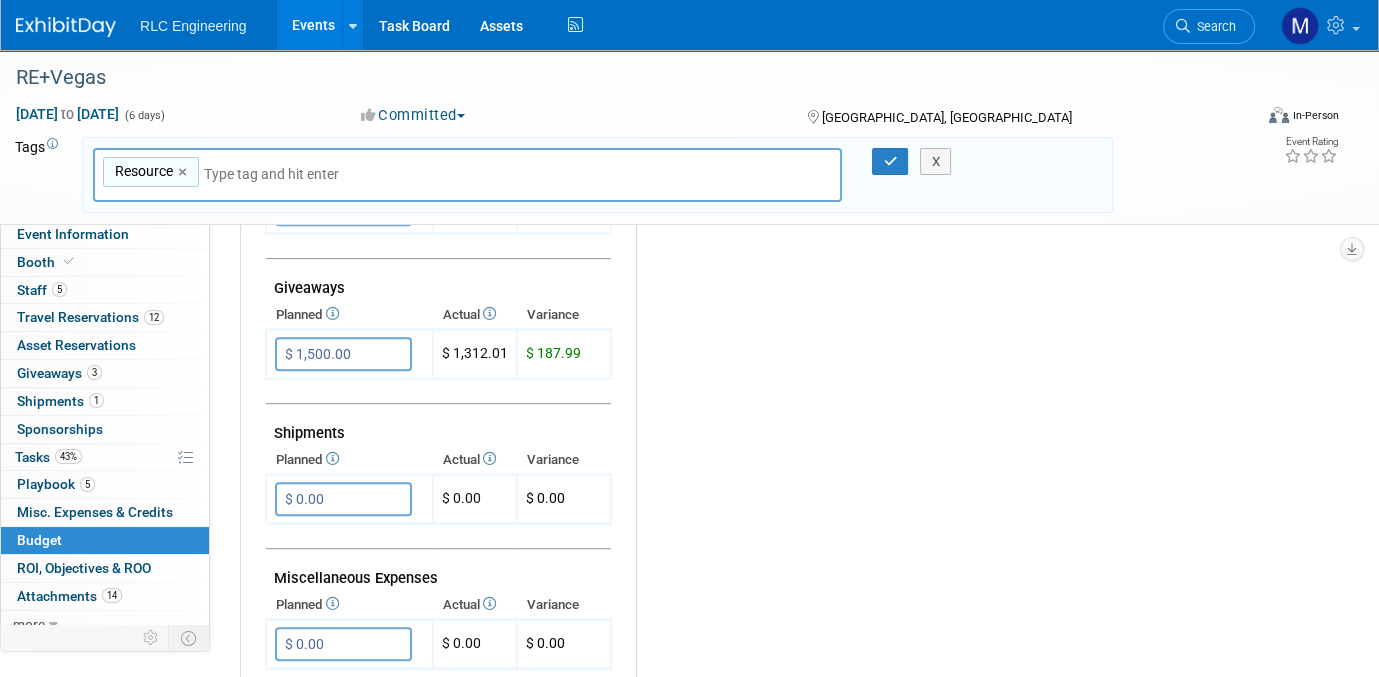 scroll, scrollTop: 849, scrollLeft: 0, axis: vertical 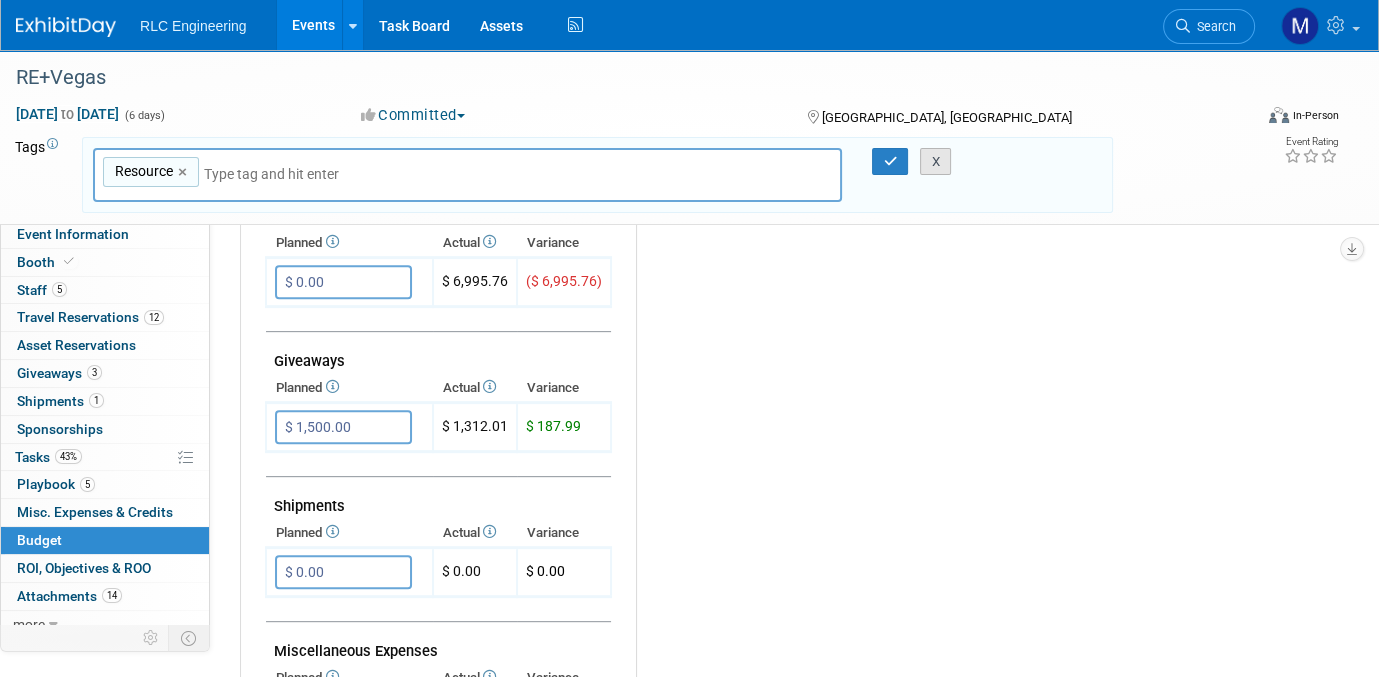 click on "X" at bounding box center (935, 162) 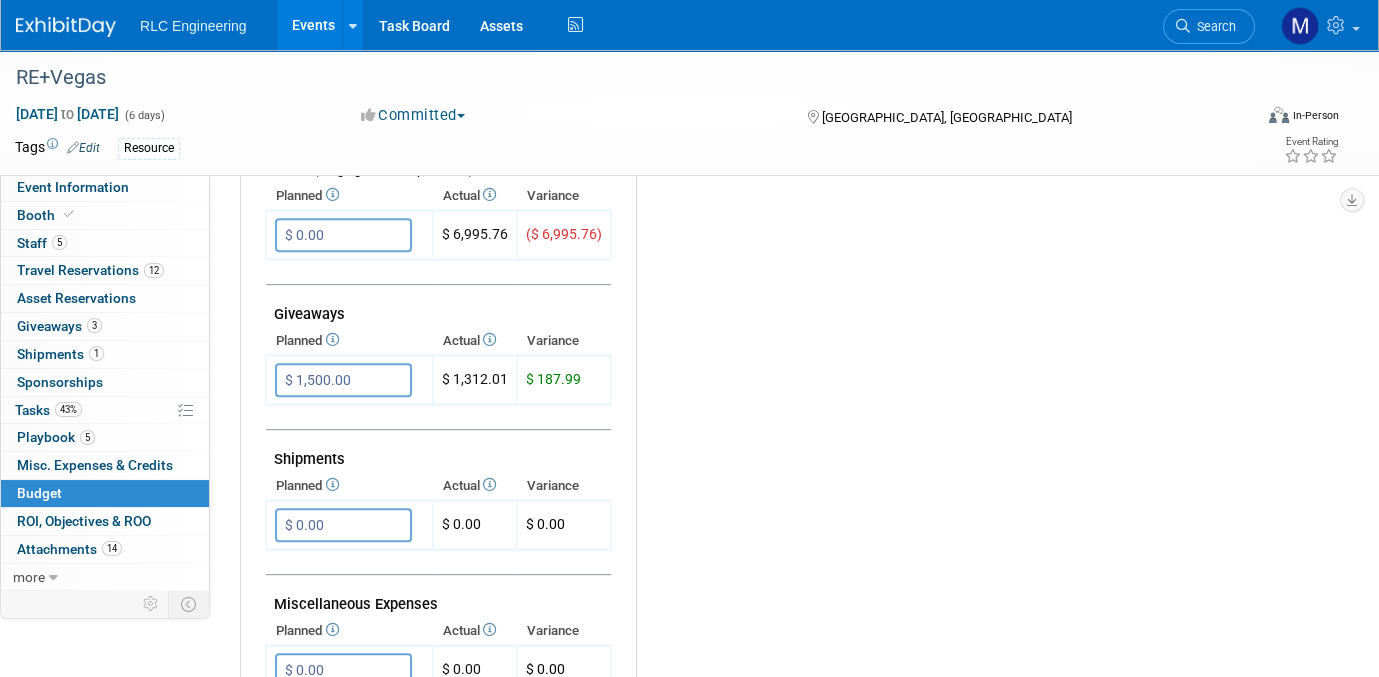click at bounding box center [331, 339] 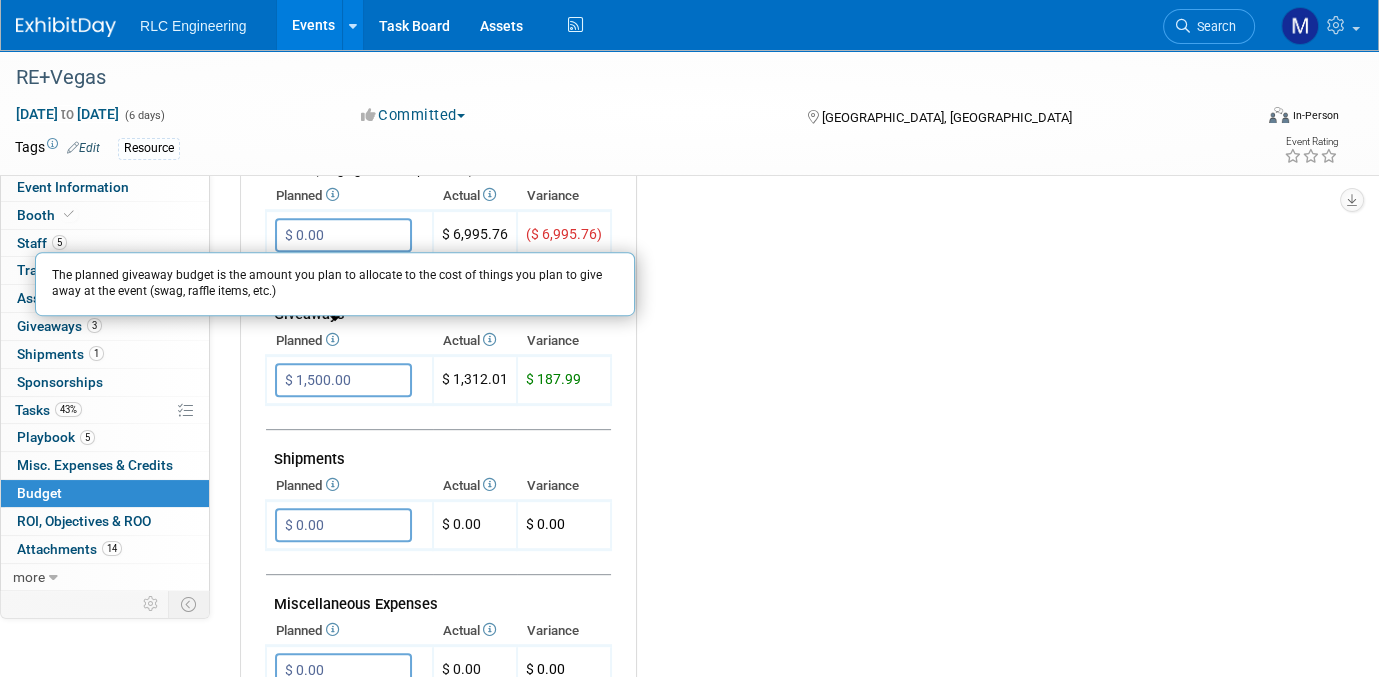 click at bounding box center [331, 339] 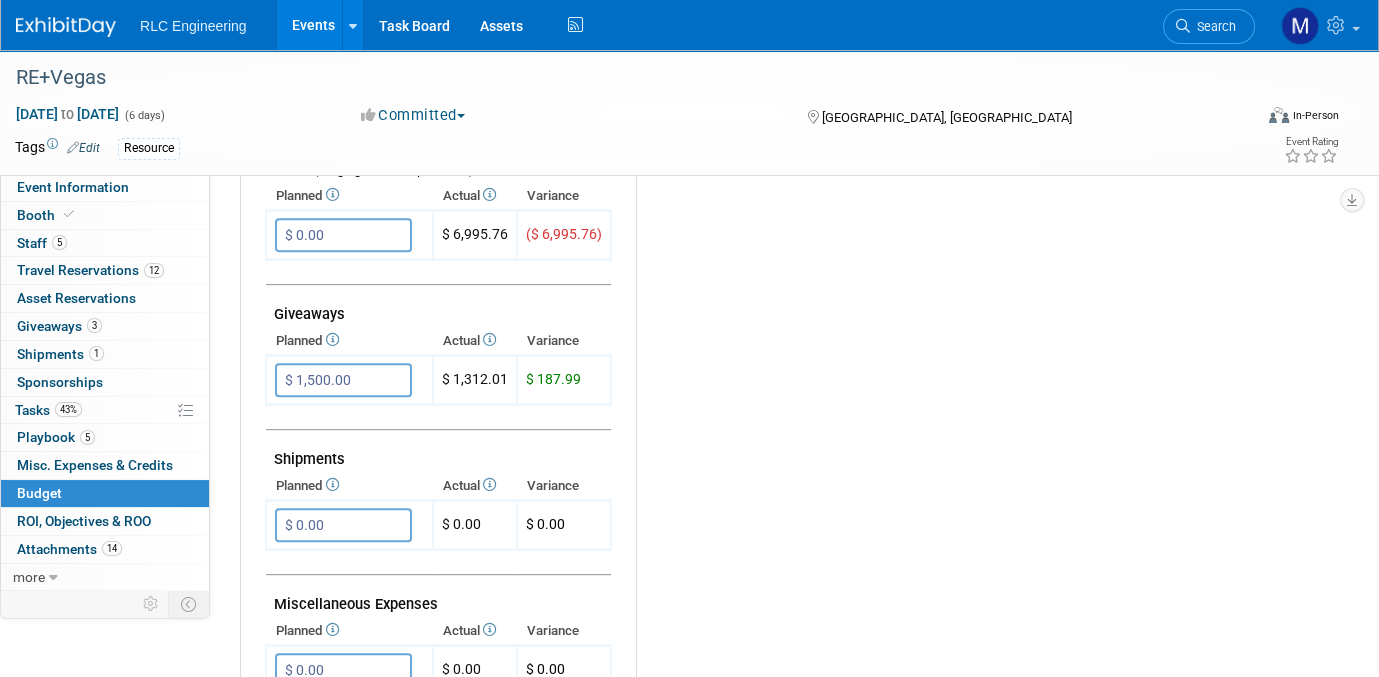 click on "Budget Notes:
Edit
X" at bounding box center [971, 231] 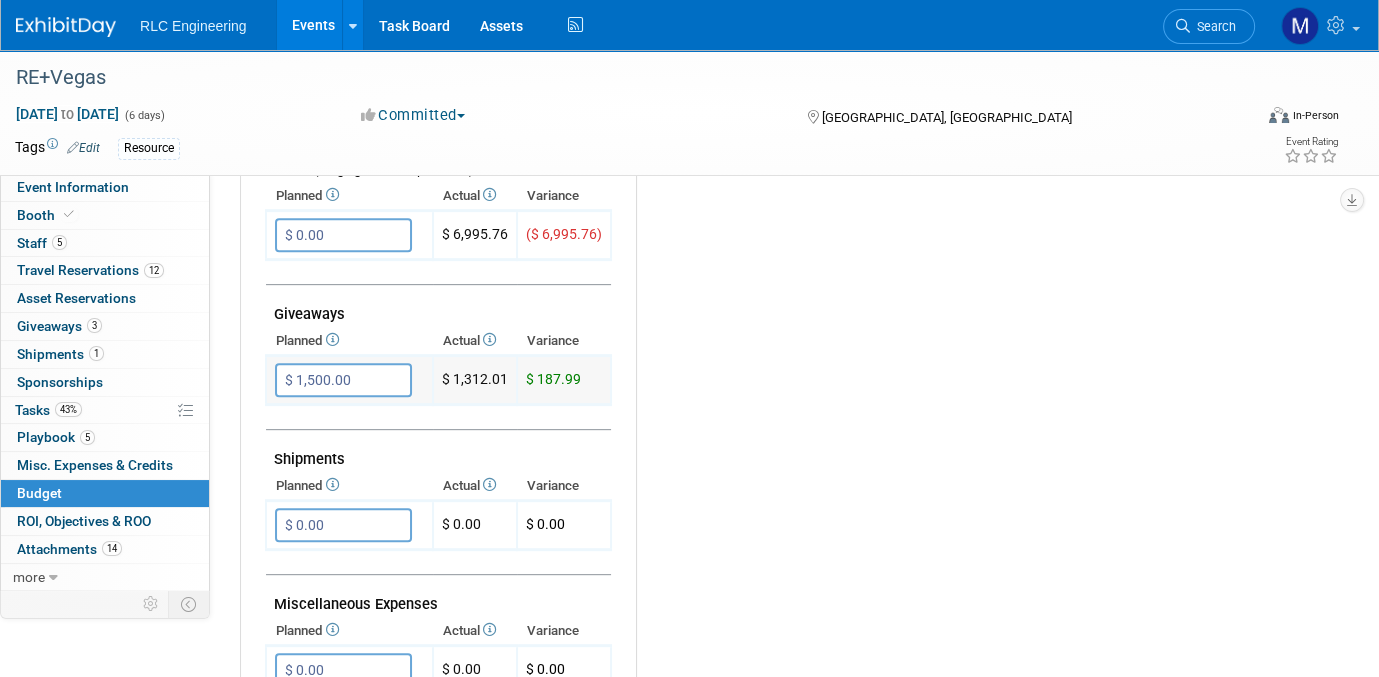 click on "$ 1,500.00" at bounding box center [343, 380] 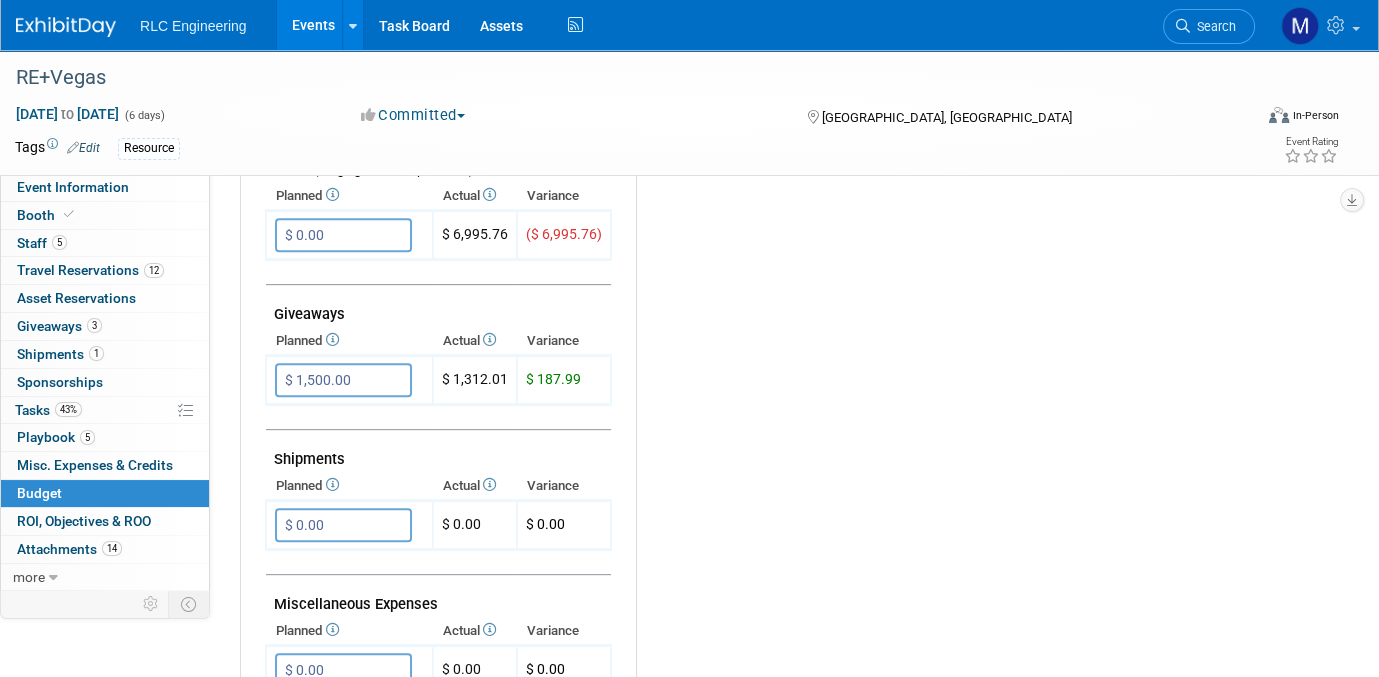 click on "Budget Notes:
Edit
X" at bounding box center [971, 231] 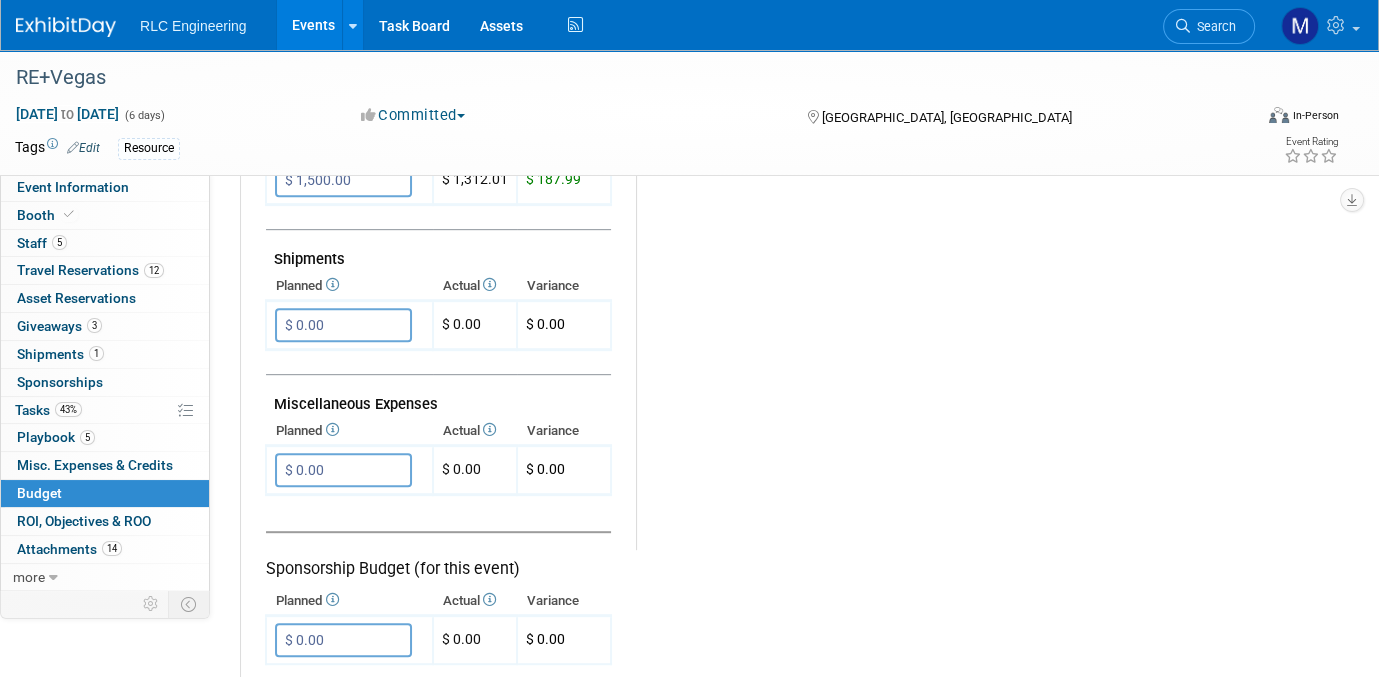scroll, scrollTop: 649, scrollLeft: 0, axis: vertical 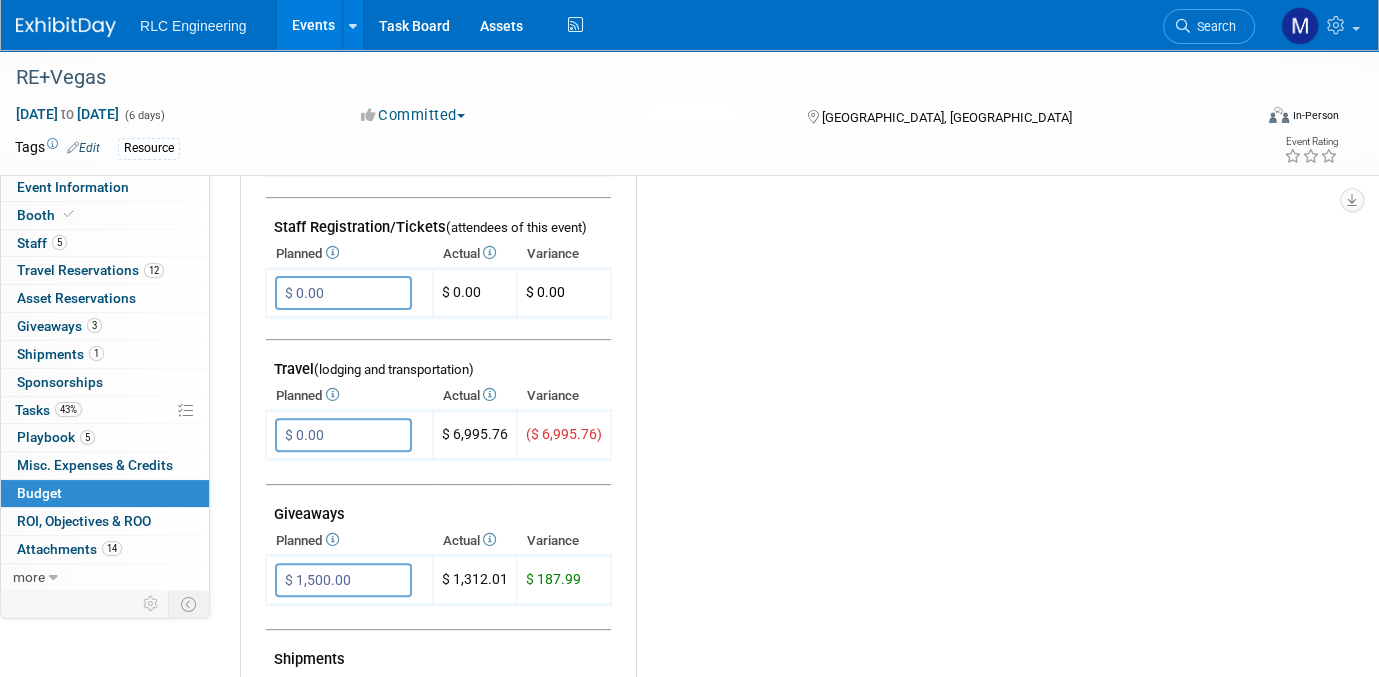click on "Budget Notes:
Edit
X" at bounding box center (971, 431) 